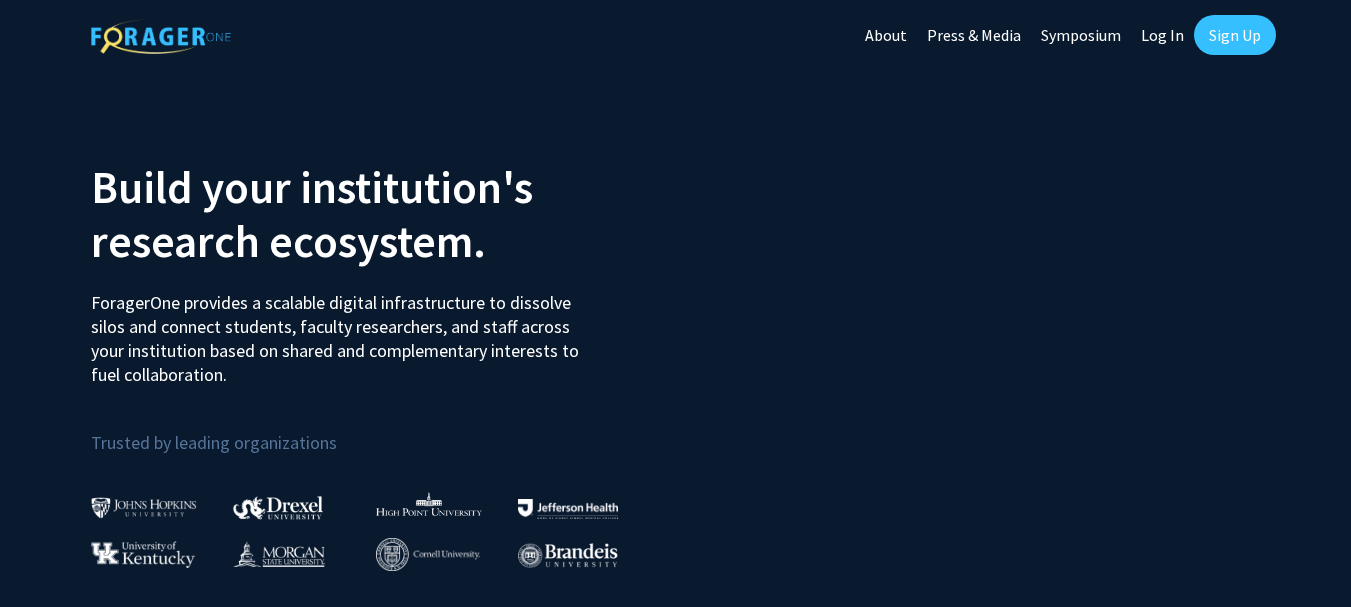 scroll, scrollTop: 0, scrollLeft: 0, axis: both 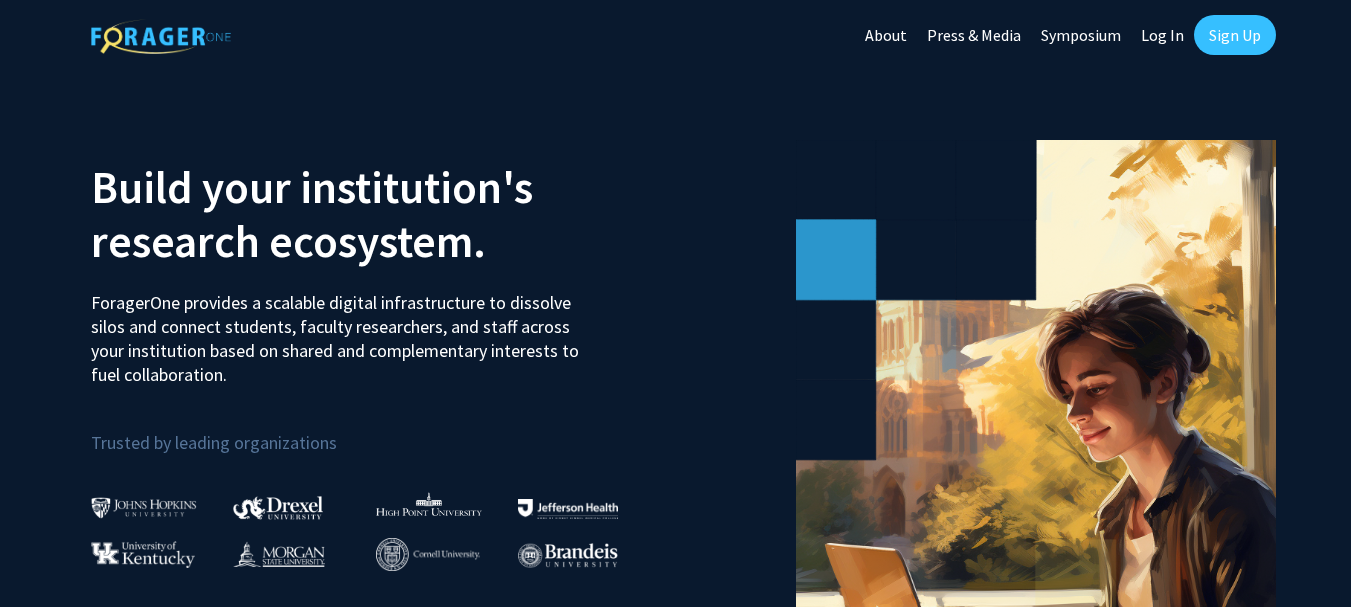 click on "Log In" 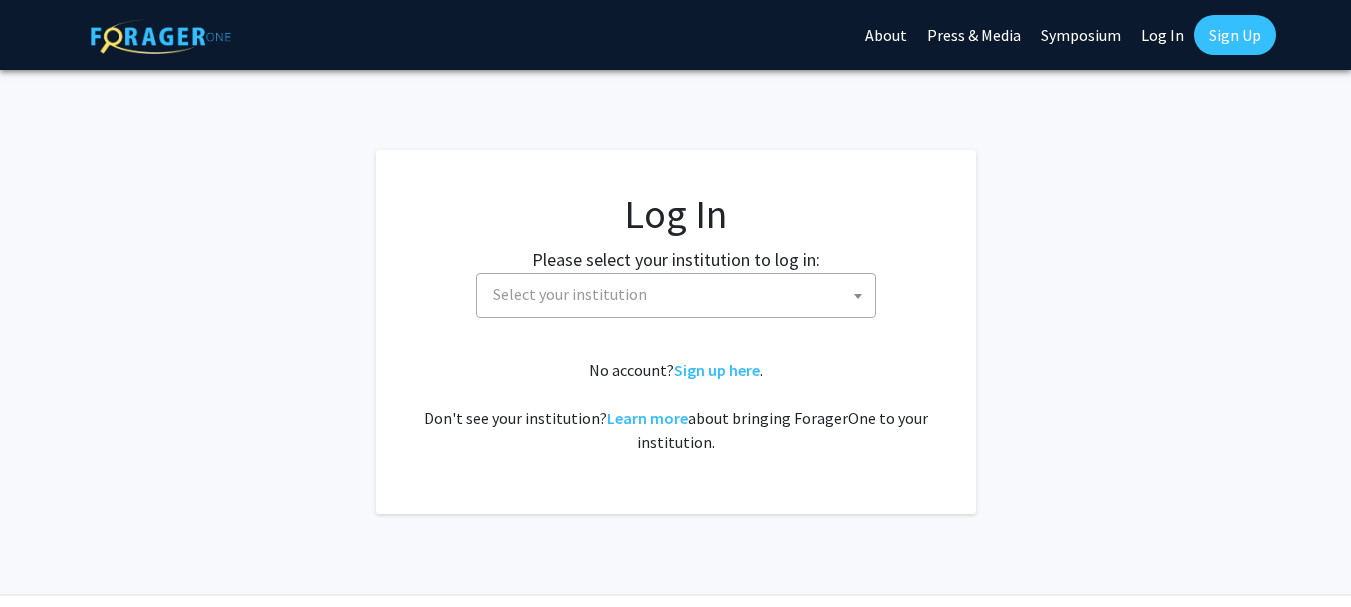 click on "Select your institution" at bounding box center (570, 294) 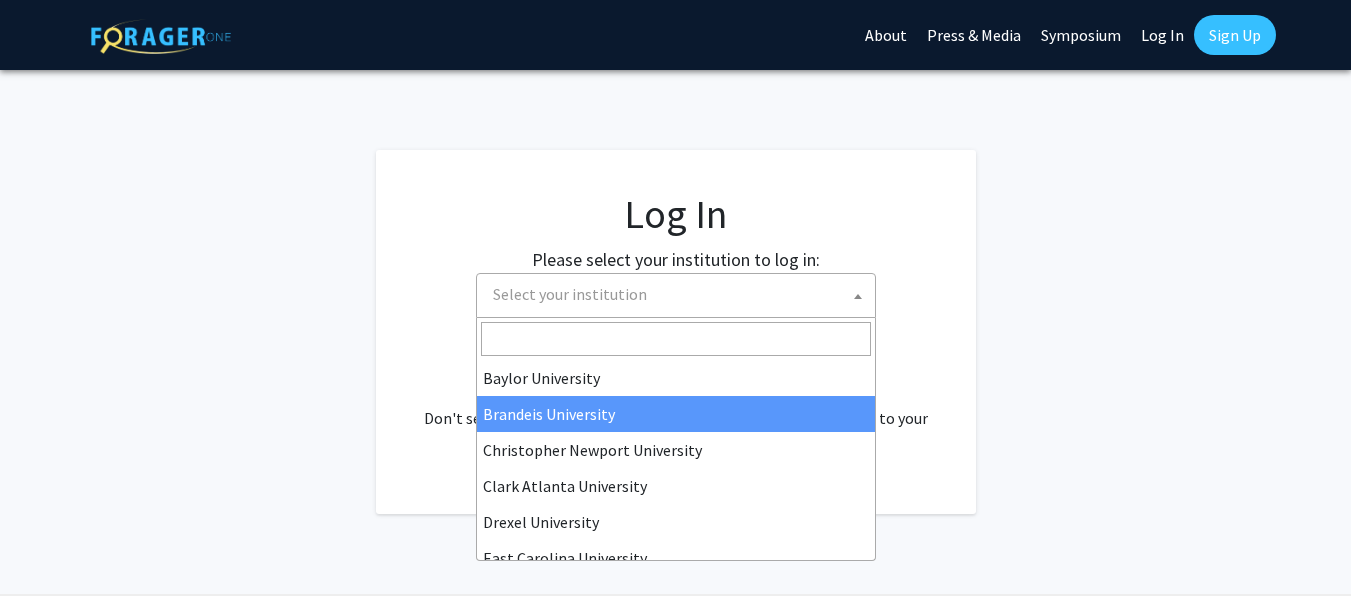 scroll, scrollTop: 700, scrollLeft: 0, axis: vertical 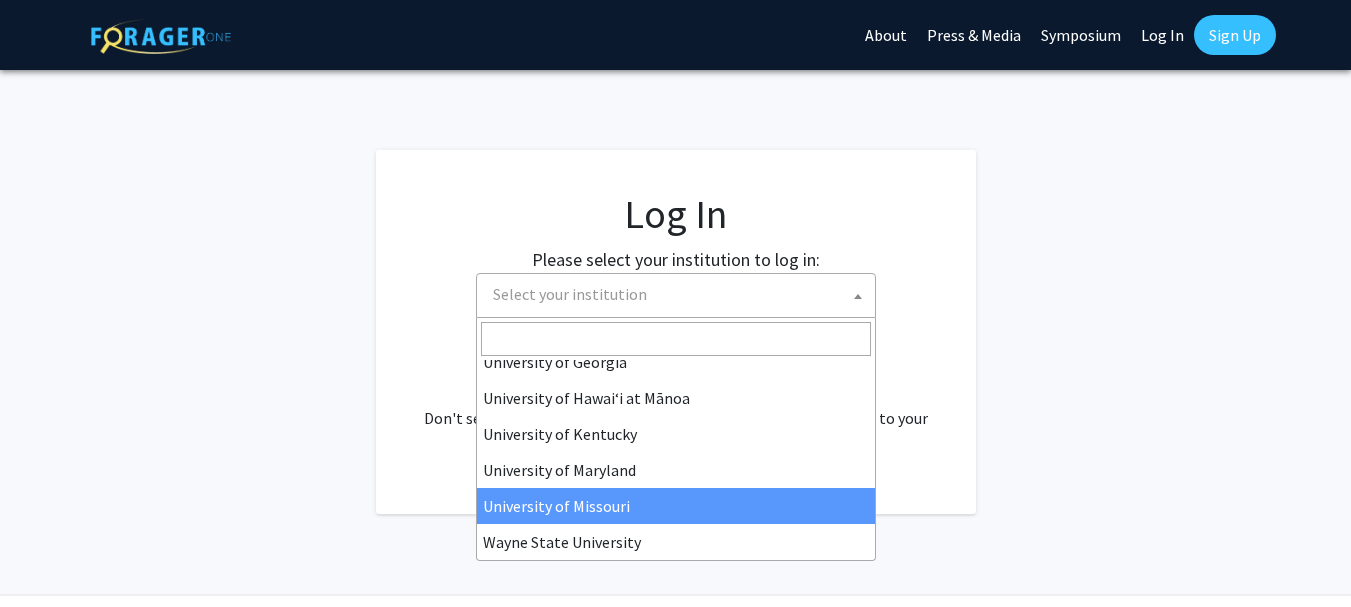 select on "33" 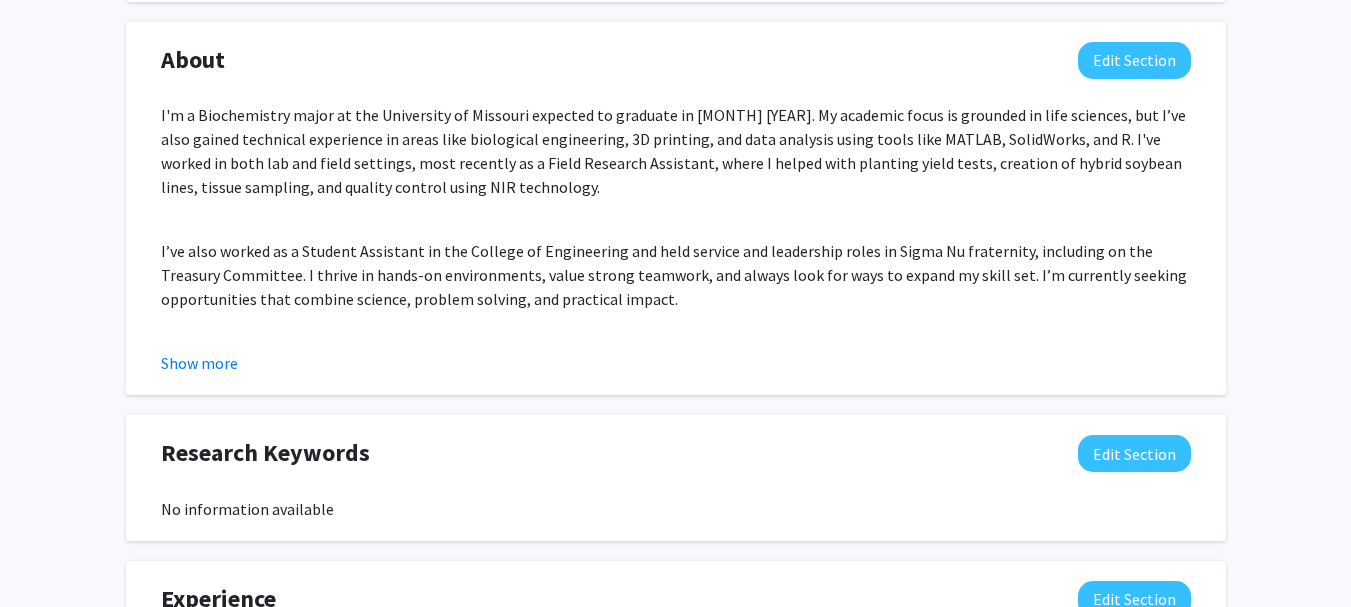 scroll, scrollTop: 850, scrollLeft: 0, axis: vertical 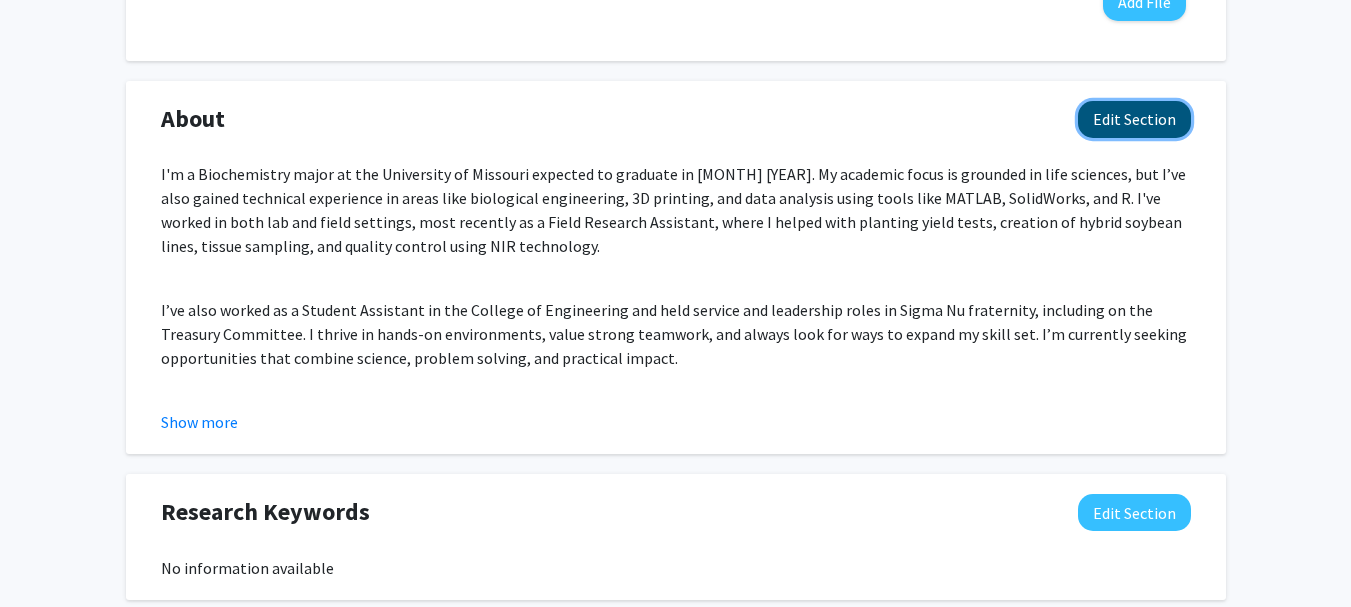 click on "Edit Section" 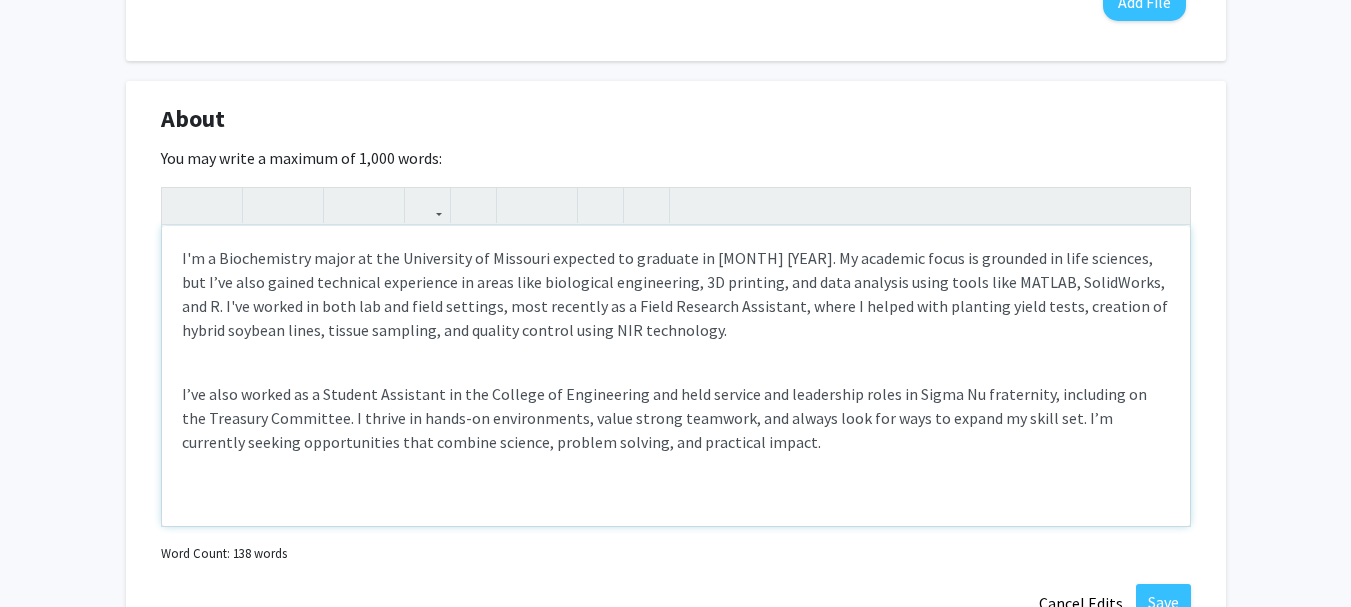 click on "I’ve also worked as a Student Assistant in the College of Engineering and held service and leadership roles in Sigma Nu fraternity, including on the Treasury Committee. I thrive in hands-on environments, value strong teamwork, and always look for ways to expand my skill set. I’m currently seeking opportunities that combine science, problem solving, and practical impact." at bounding box center [676, 418] 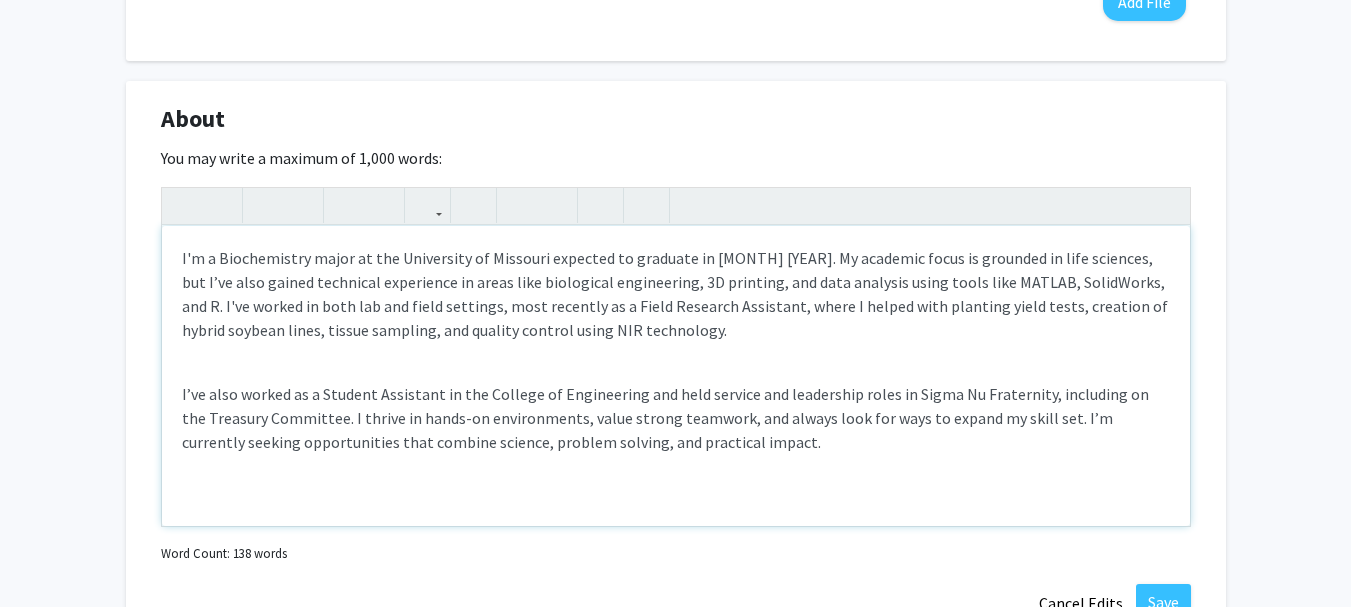 type on "I'm a Biochemistry major at the University of Missouri expected to graduate in December 2026. My academic focus is grounded in life sciences, but I’ve also gained technical experience in areas like biological engineering, 3D printing, and data analysis using tools like MATLAB, SolidWorks, and R. I've worked in both lab and field settings, most recently as a Field Research Assistant, where I helped with planting yield tests, creation of hybrid soybean lines, tissue sampling, and quality control using NIR technology.
I’ve also worked as a Student Assistant in the College of Engineering and held service and leadership roles in Sigma Nu Fraternity, including on the Treasury Committee. I thrive in hands-on environments, value strong teamwork, and always look for ways to expand my skill set. I’m currently seeking opportunities that combine science, problem solving, and practical impact." 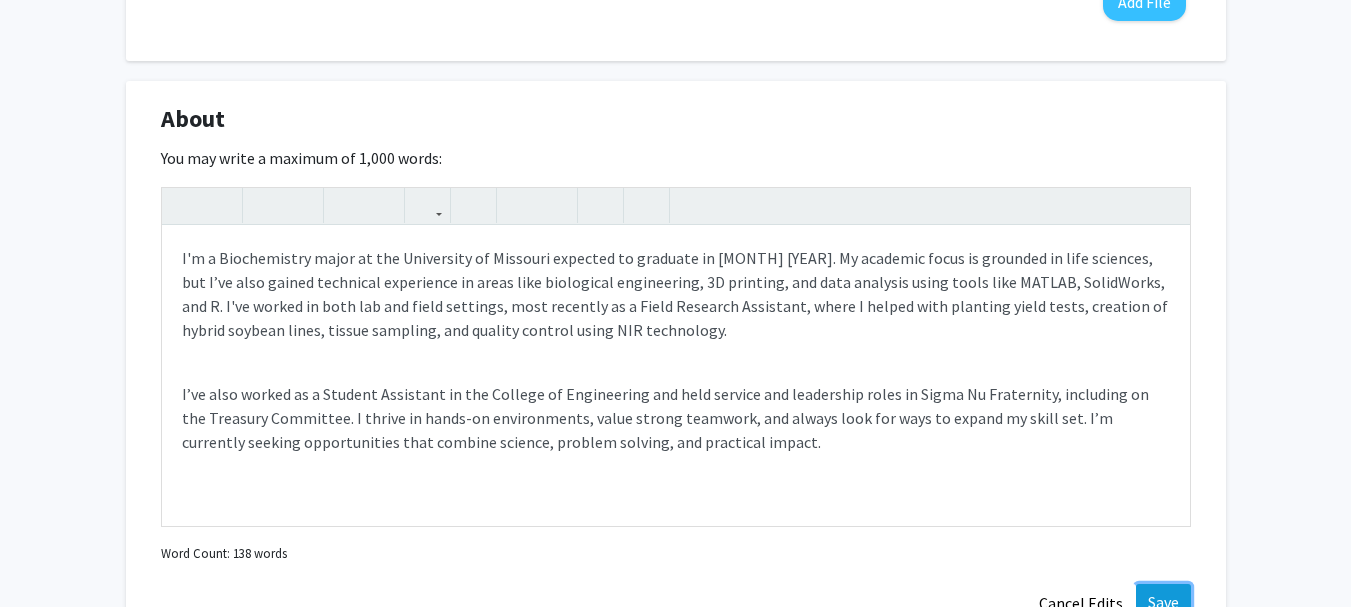 click on "Save" 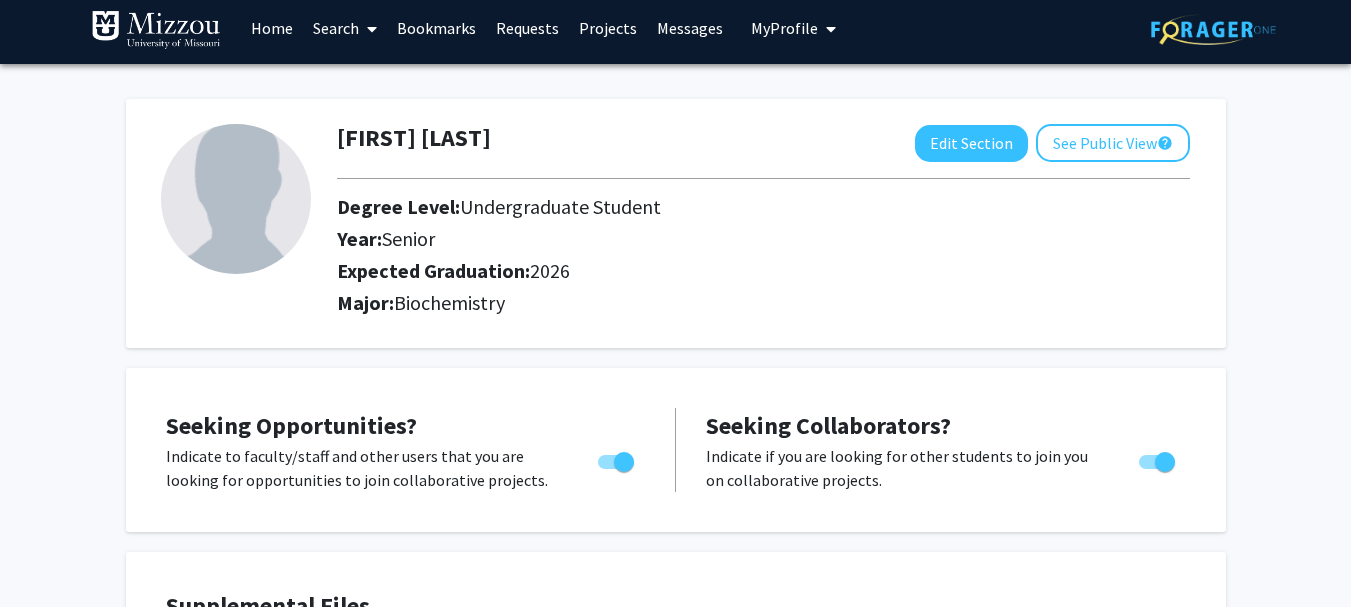 scroll, scrollTop: 0, scrollLeft: 0, axis: both 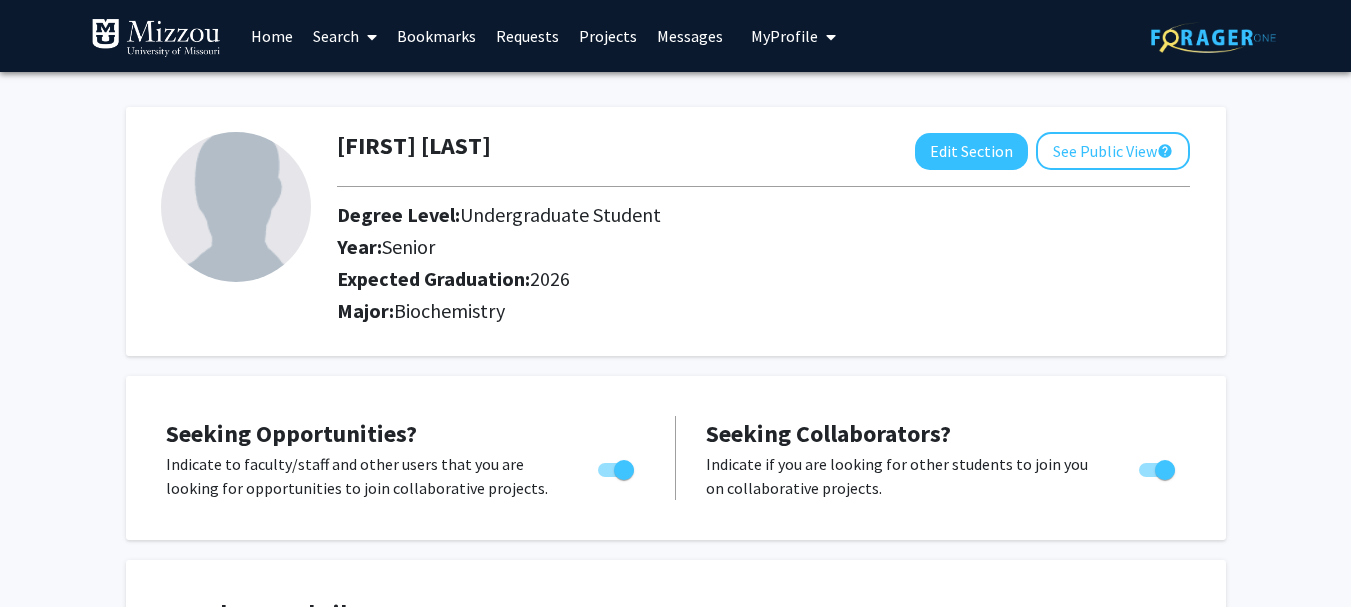 click on "Home" at bounding box center (272, 36) 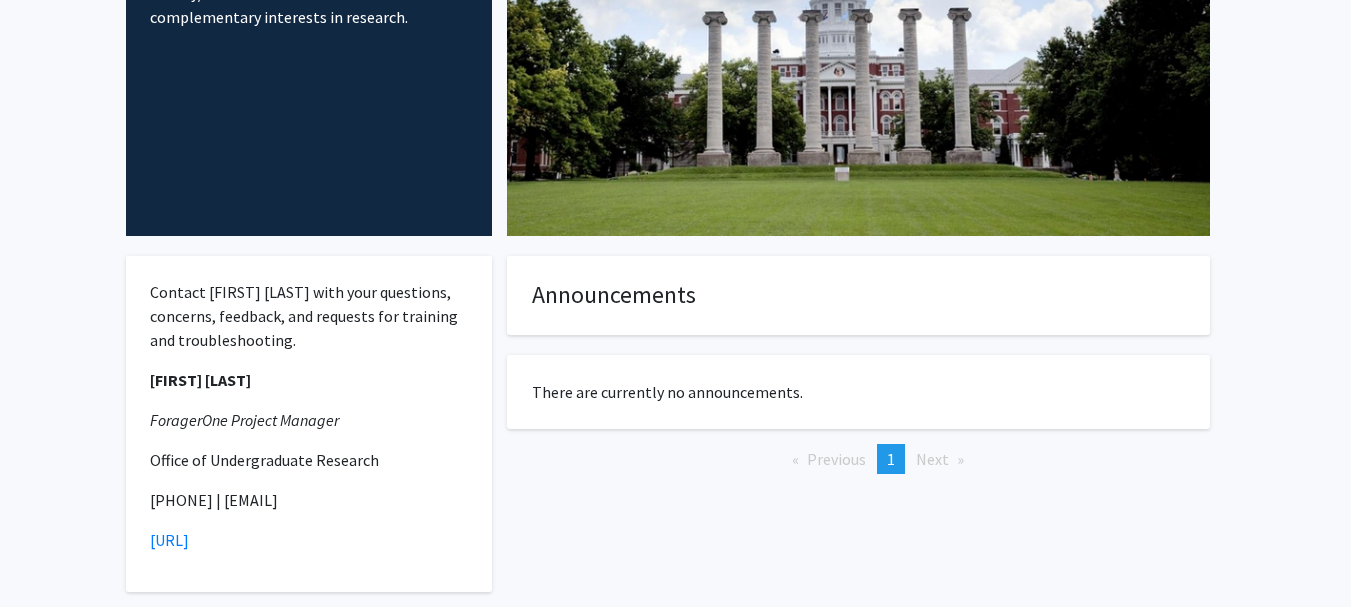scroll, scrollTop: 0, scrollLeft: 0, axis: both 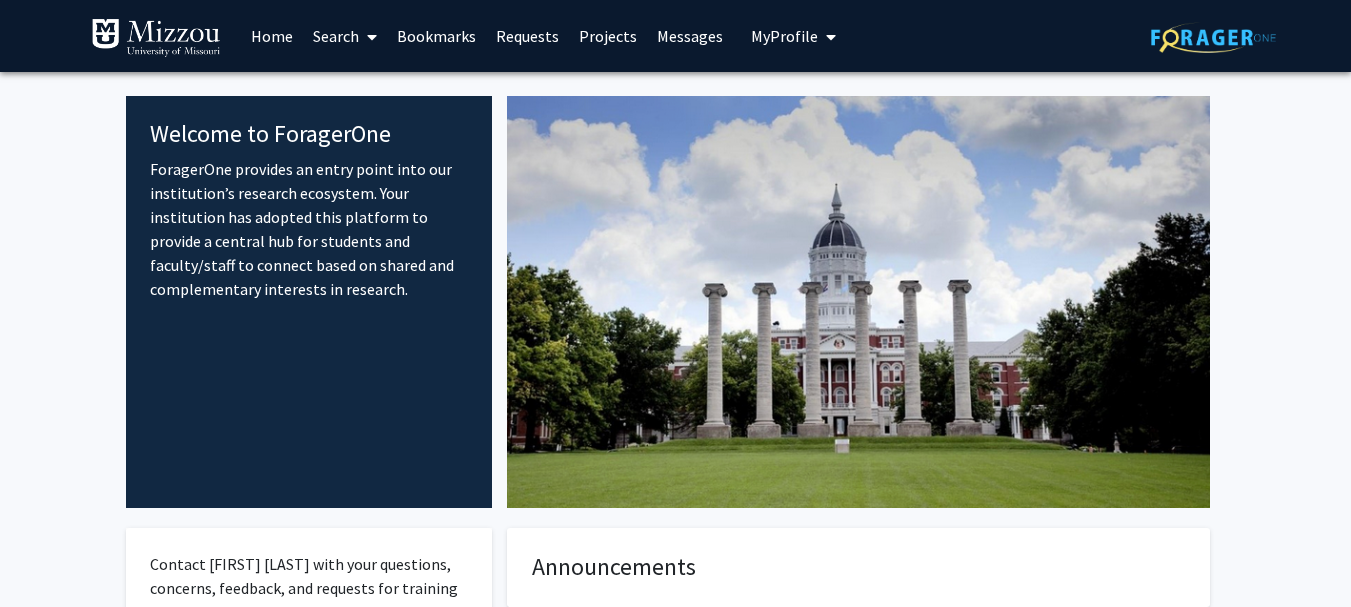 click on "Projects" at bounding box center [608, 36] 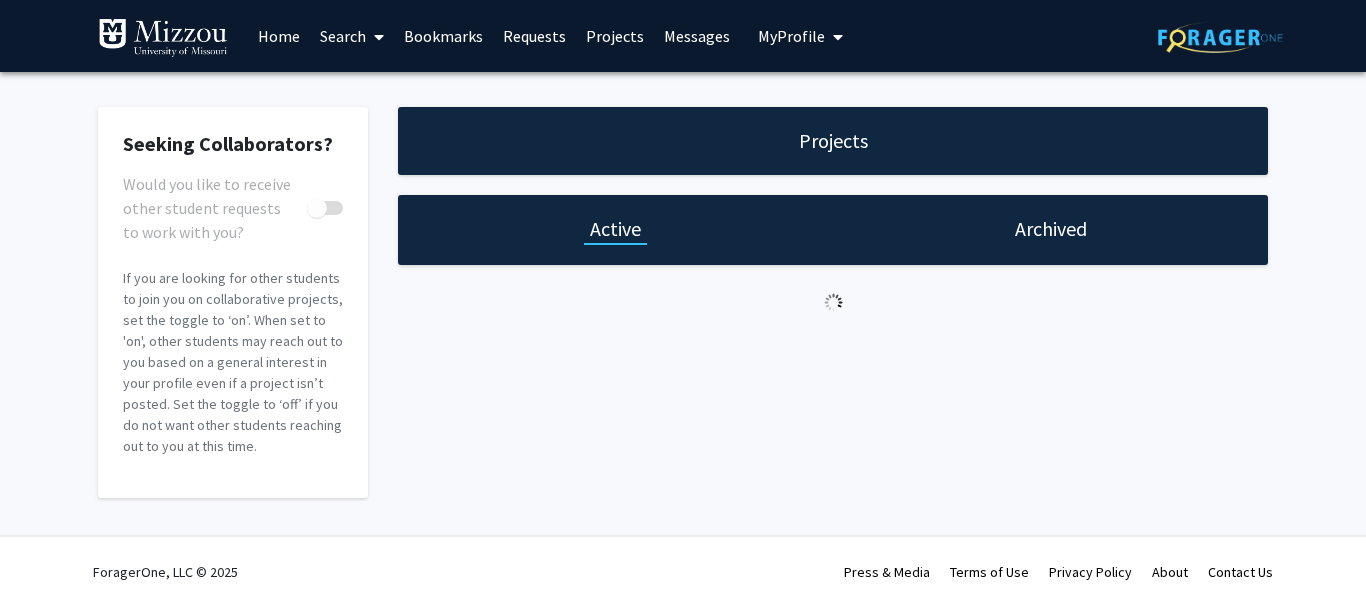 checkbox on "true" 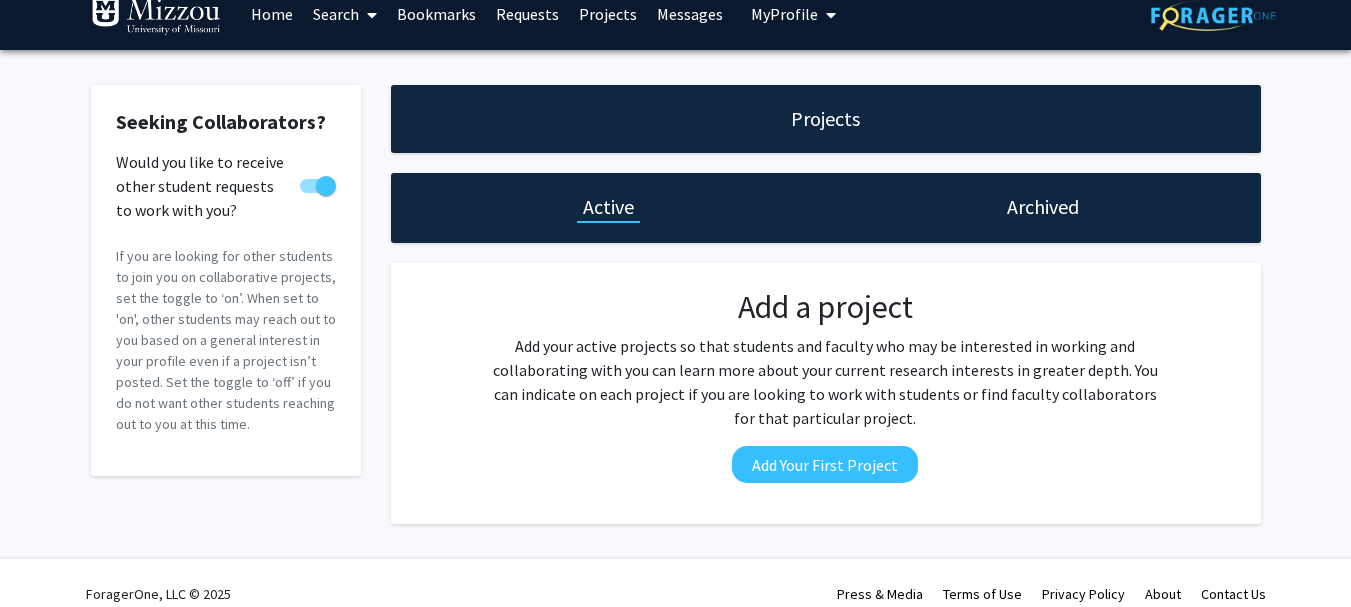 scroll, scrollTop: 0, scrollLeft: 0, axis: both 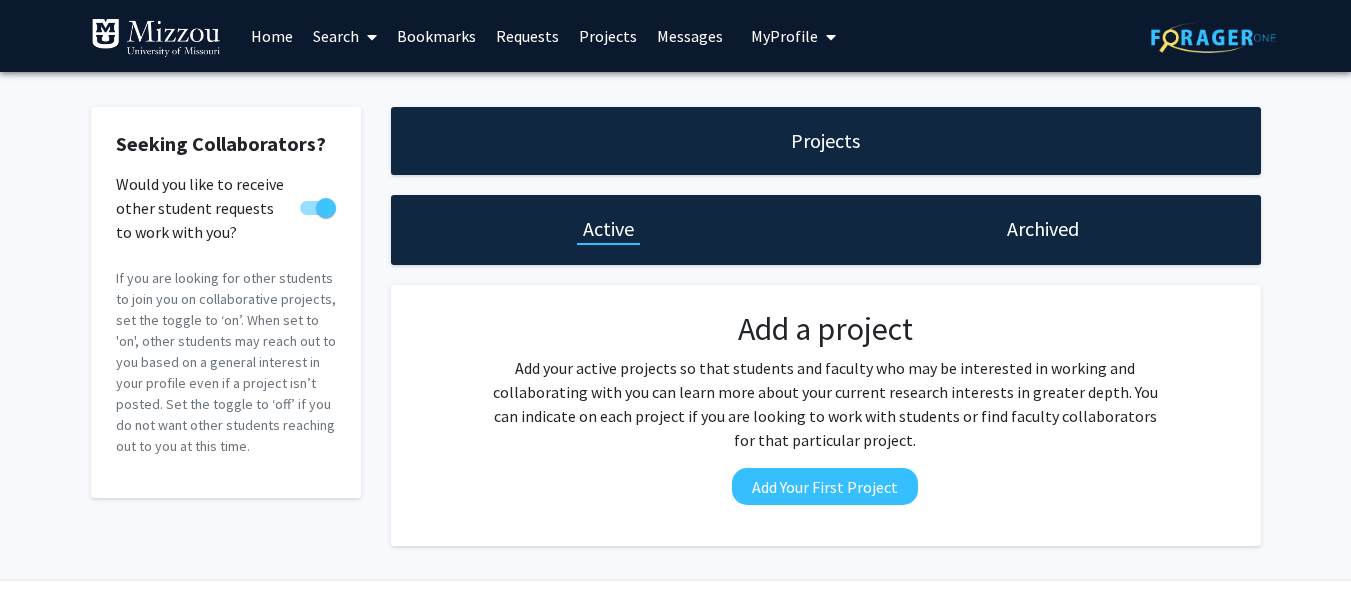 click on "Search" at bounding box center [345, 36] 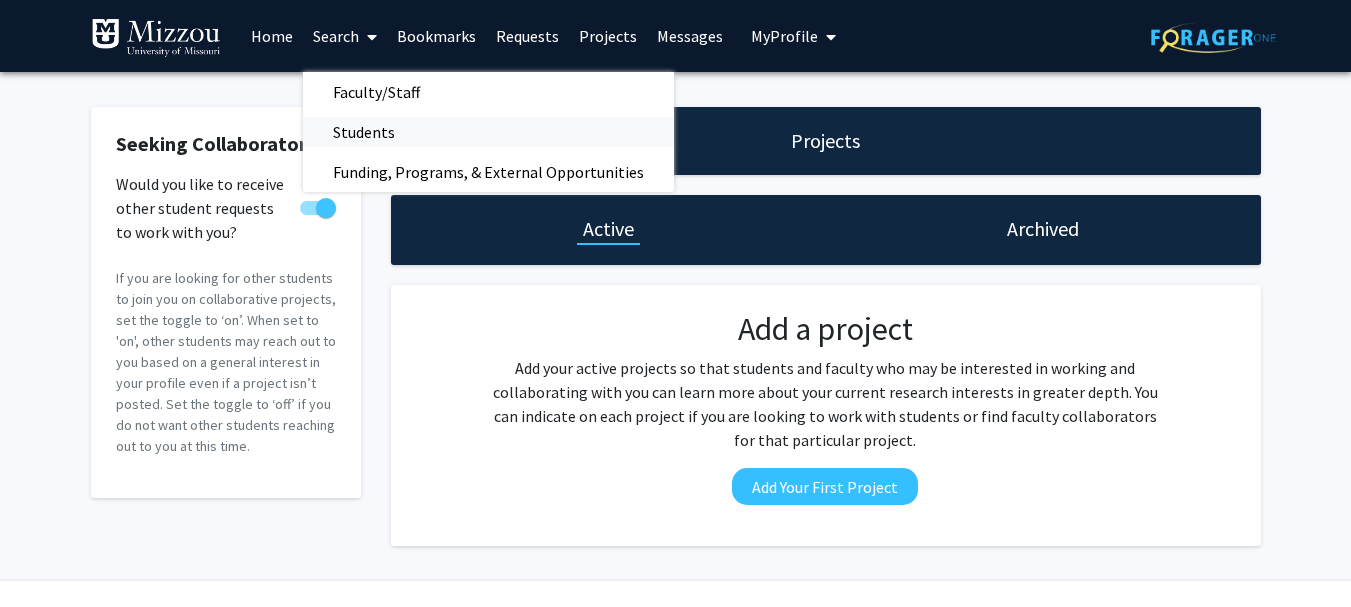 click on "Students" at bounding box center [364, 132] 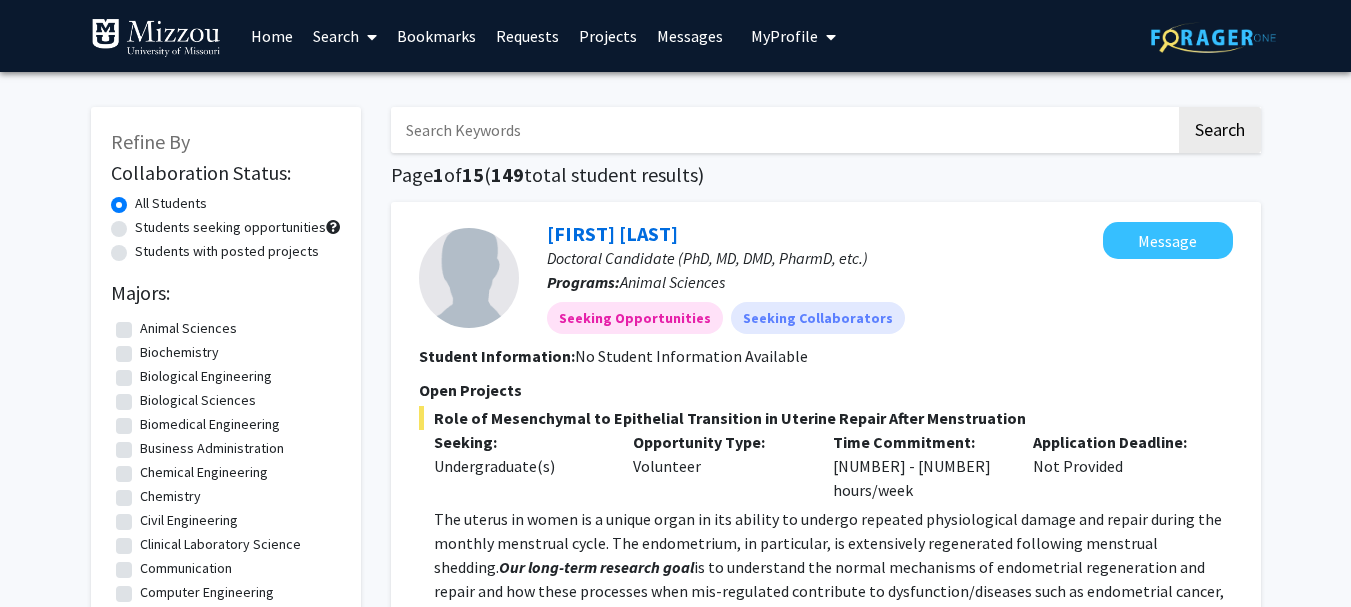 click at bounding box center (368, 37) 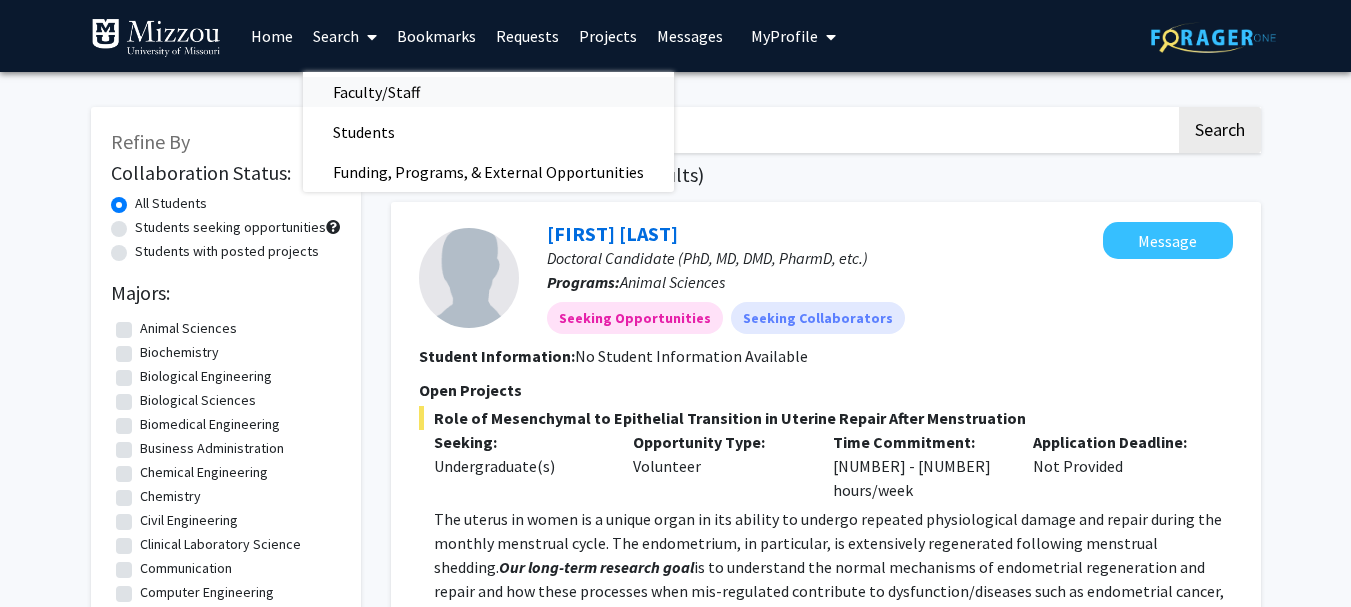 click on "Faculty/Staff" at bounding box center [376, 92] 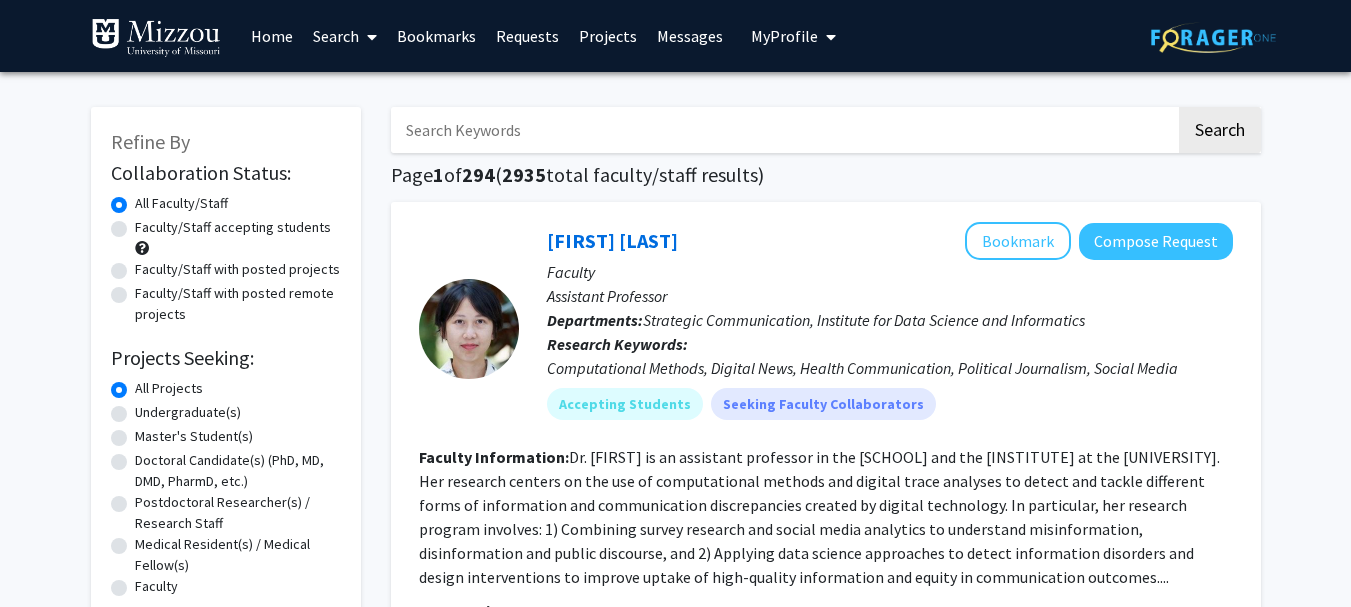 click on "Undergraduate(s)" 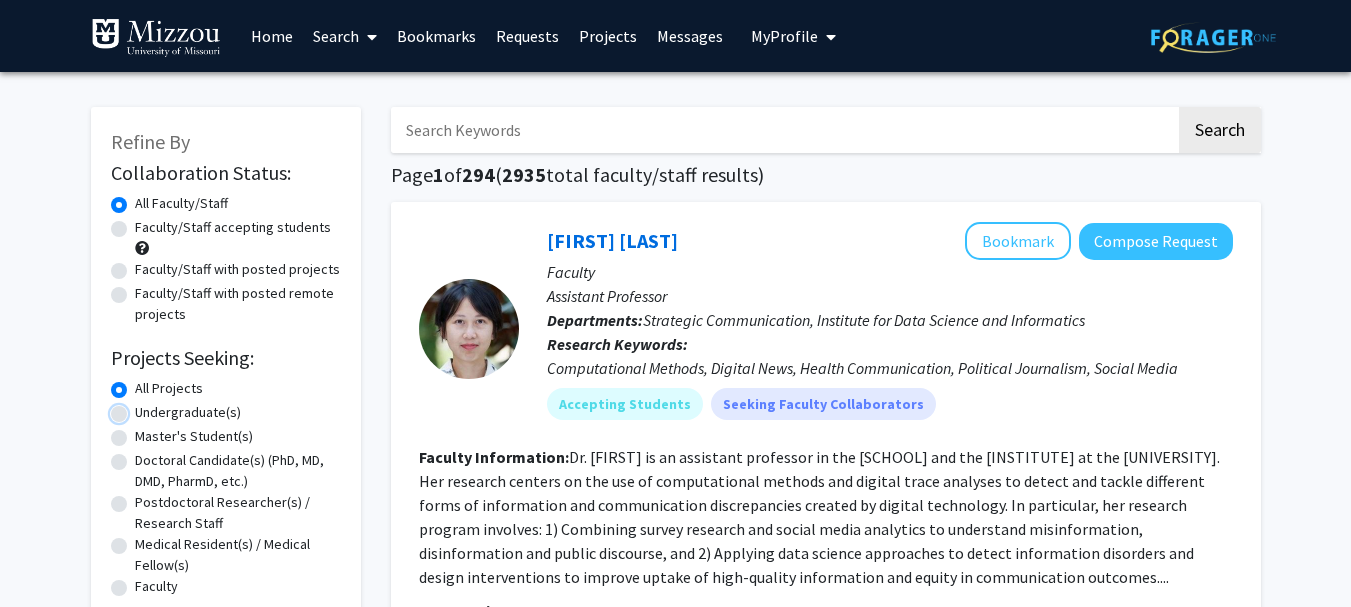 click on "Undergraduate(s)" at bounding box center (141, 408) 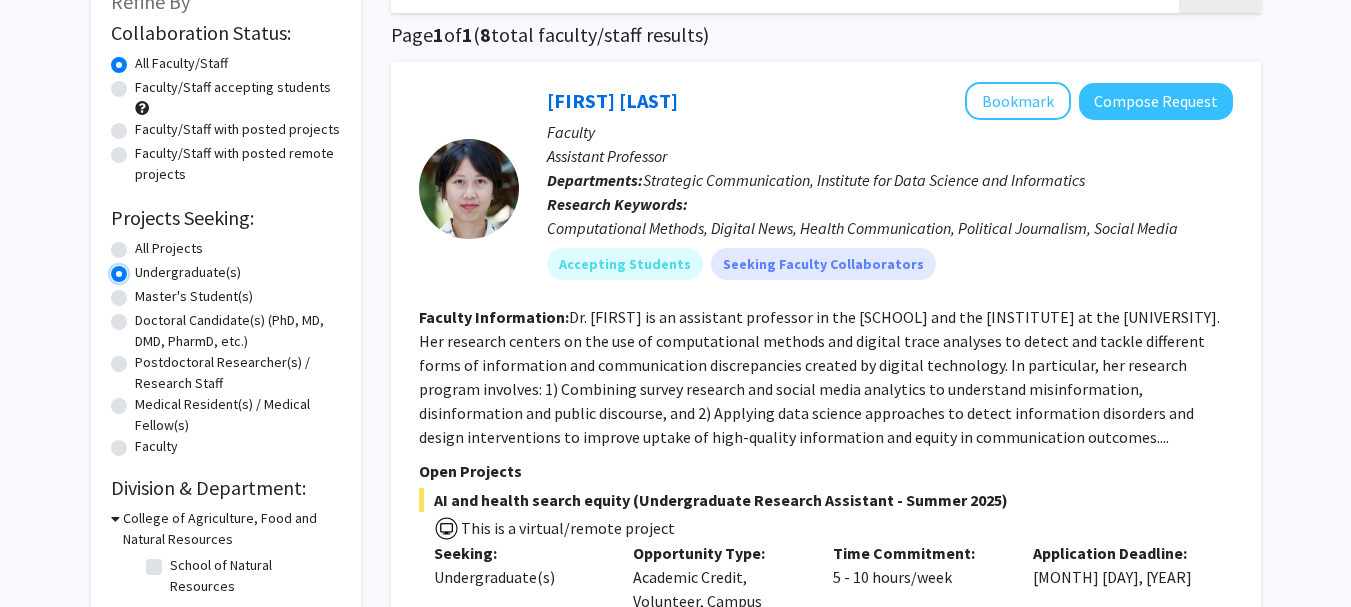 scroll, scrollTop: 0, scrollLeft: 0, axis: both 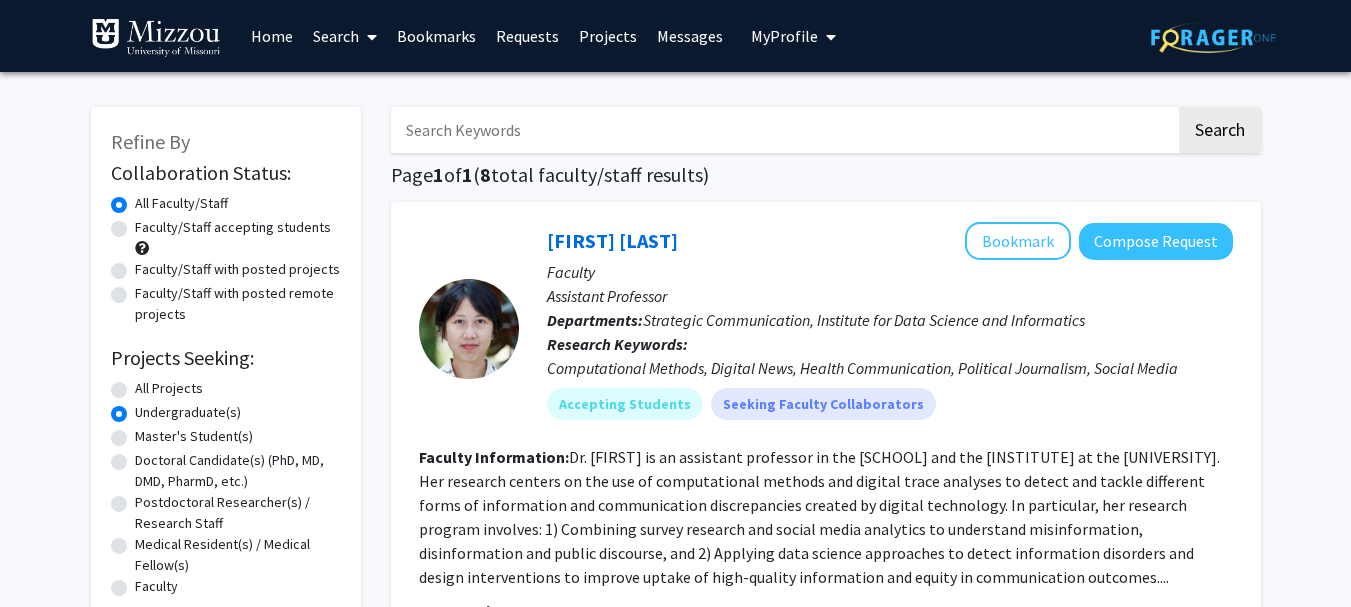 click on "Bookmarks" at bounding box center [436, 36] 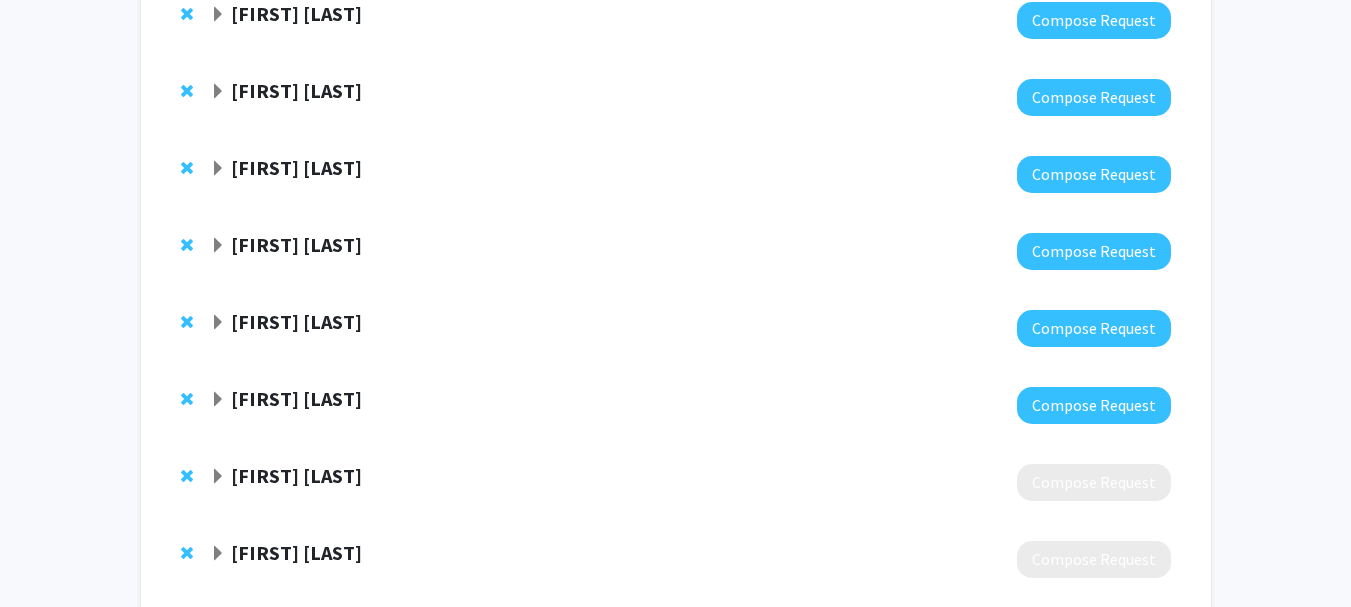 scroll, scrollTop: 623, scrollLeft: 0, axis: vertical 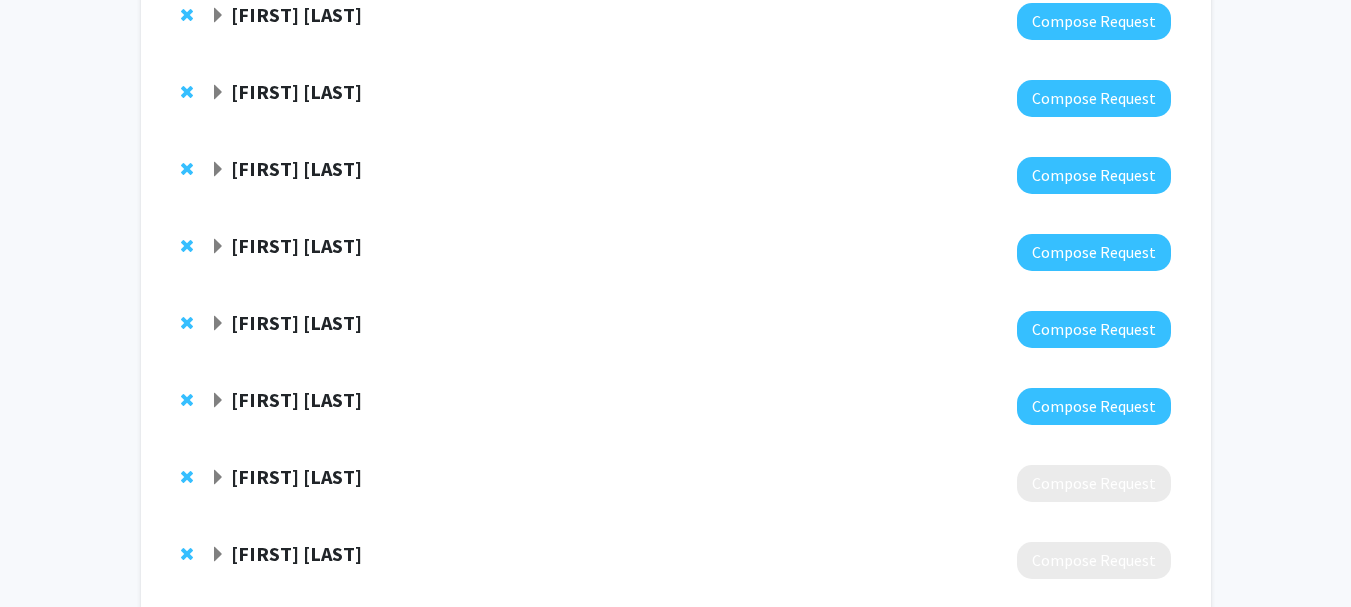 click 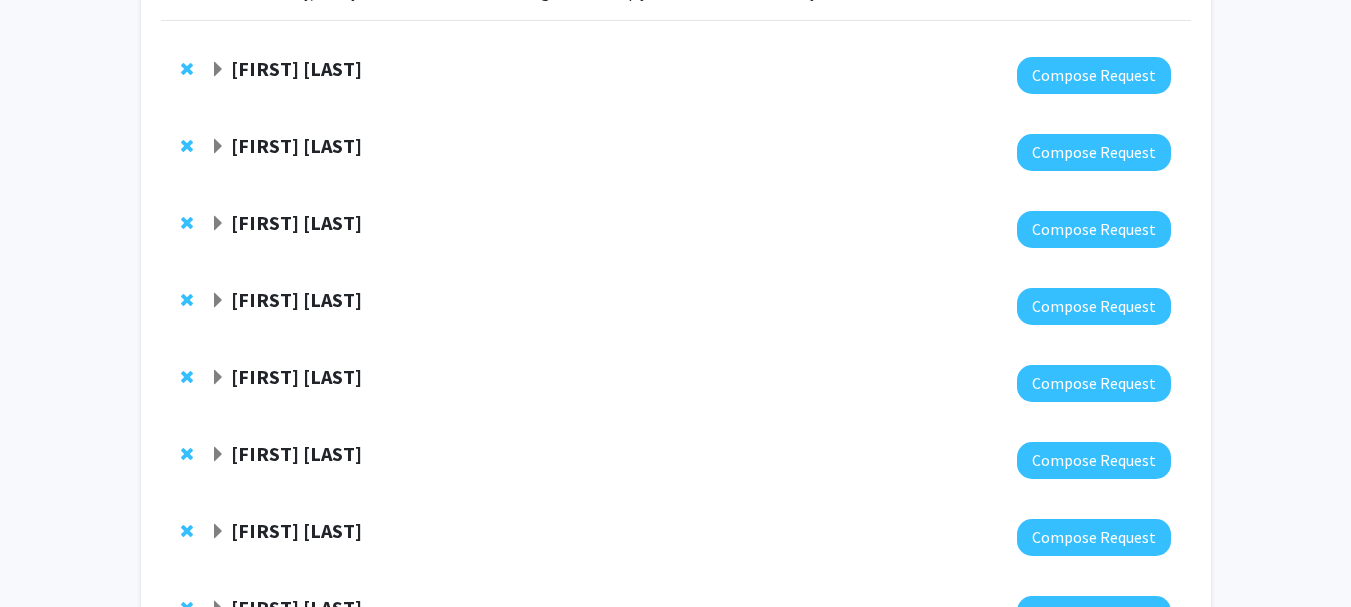 scroll, scrollTop: 183, scrollLeft: 0, axis: vertical 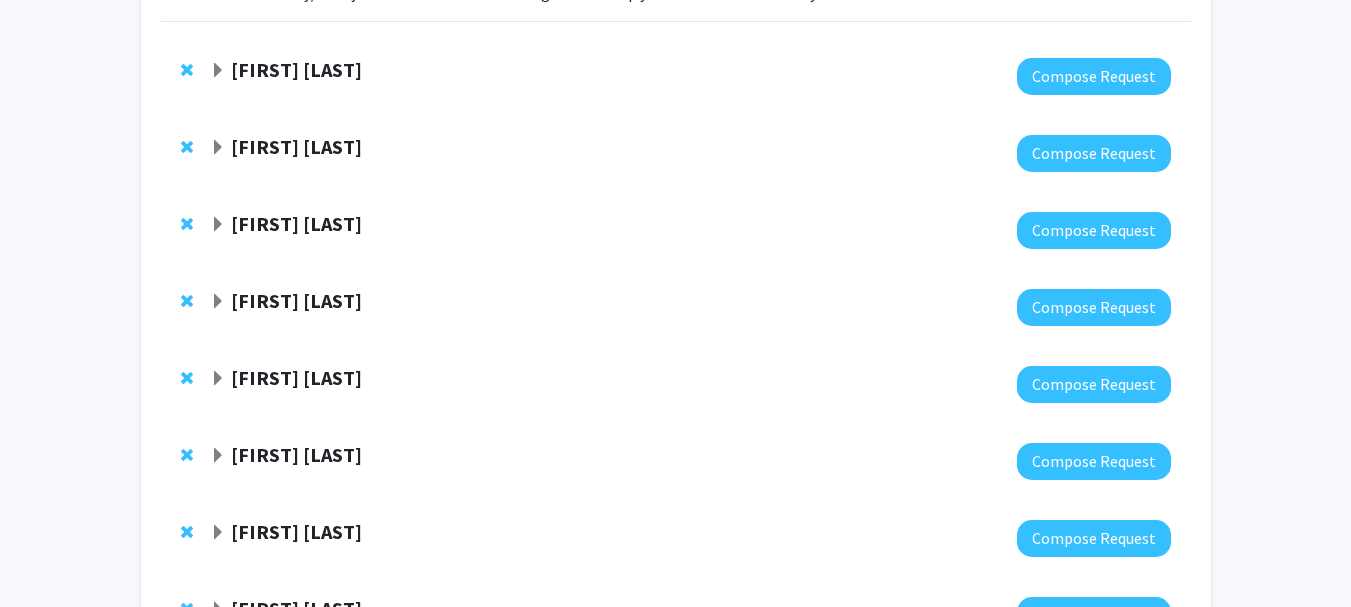 click 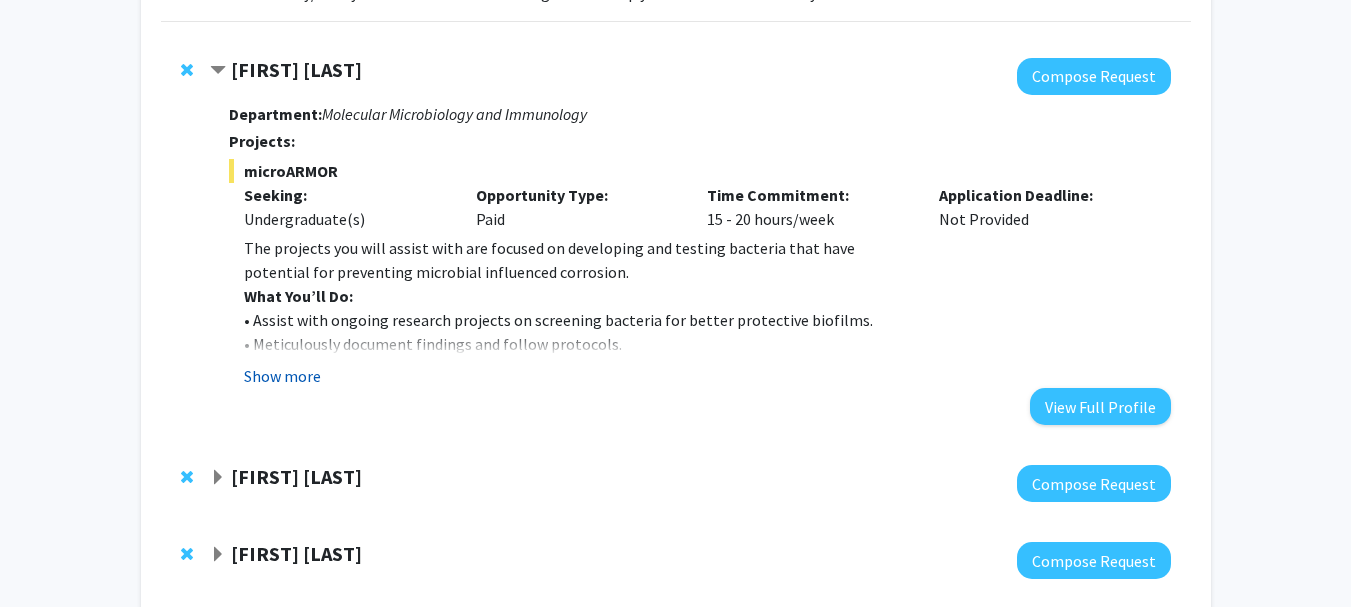 click on "Show more" at bounding box center (282, 376) 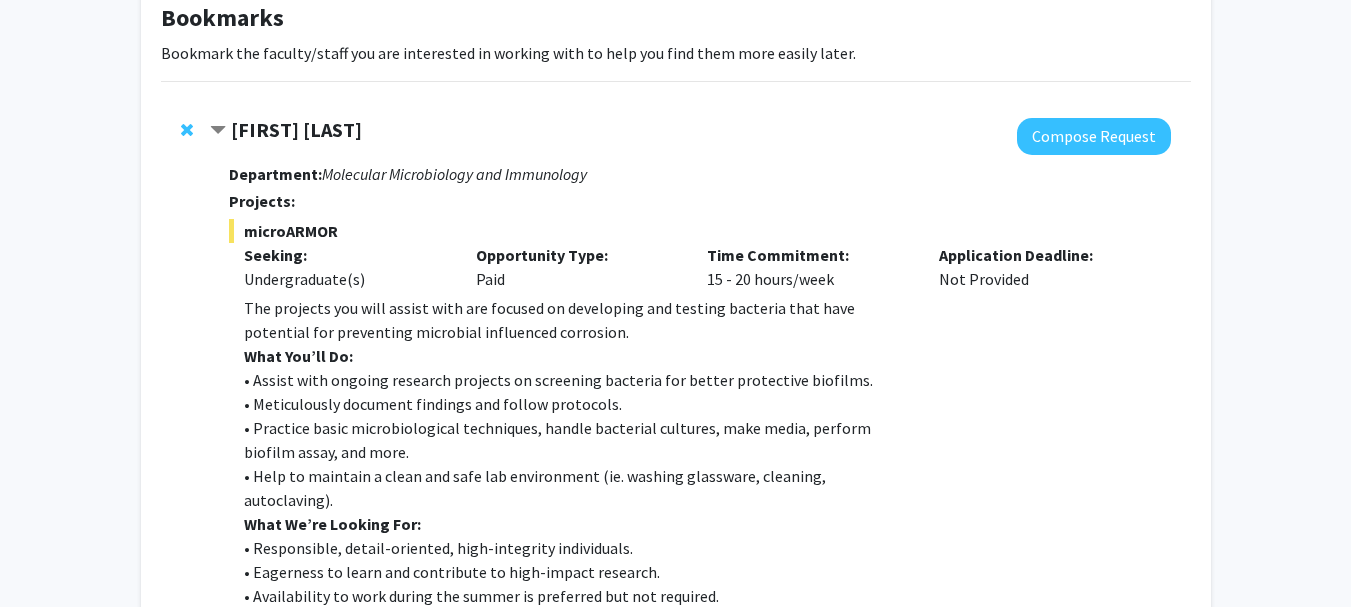 scroll, scrollTop: 0, scrollLeft: 0, axis: both 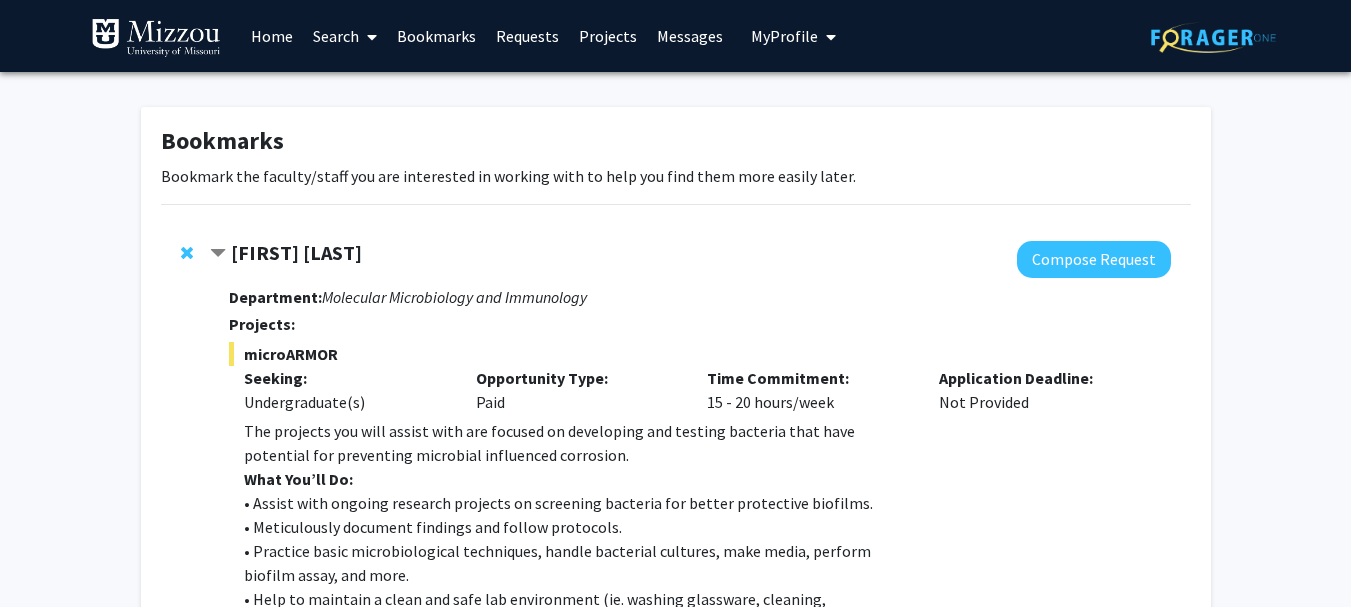 click 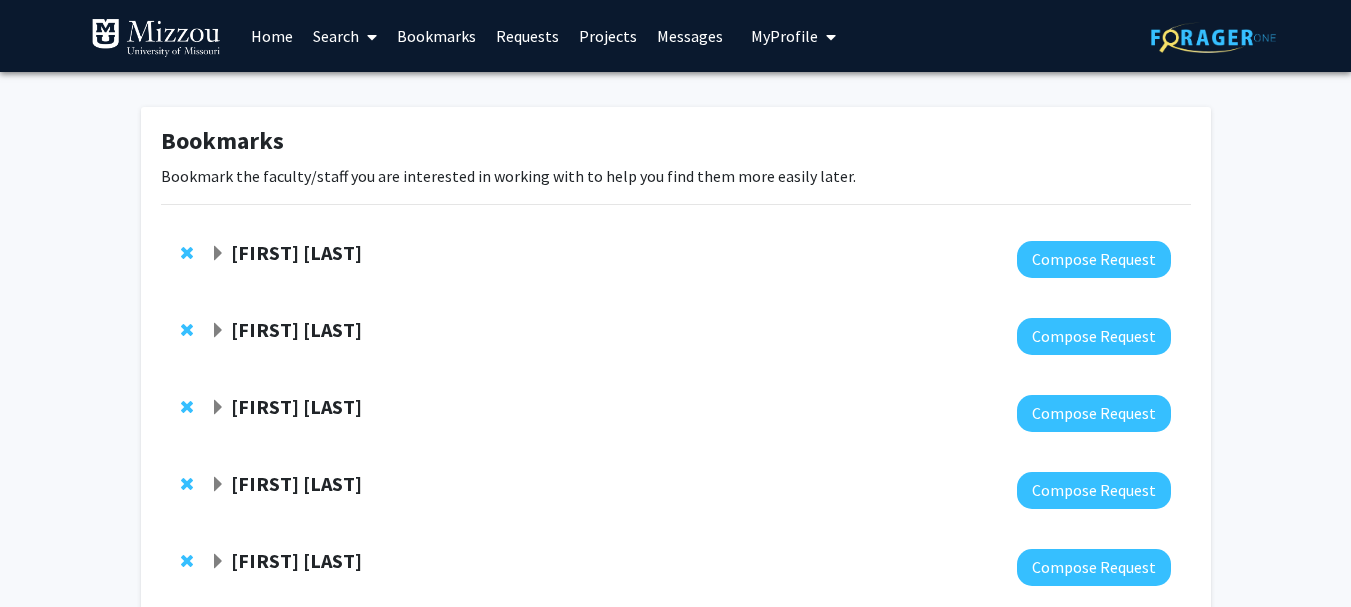 click 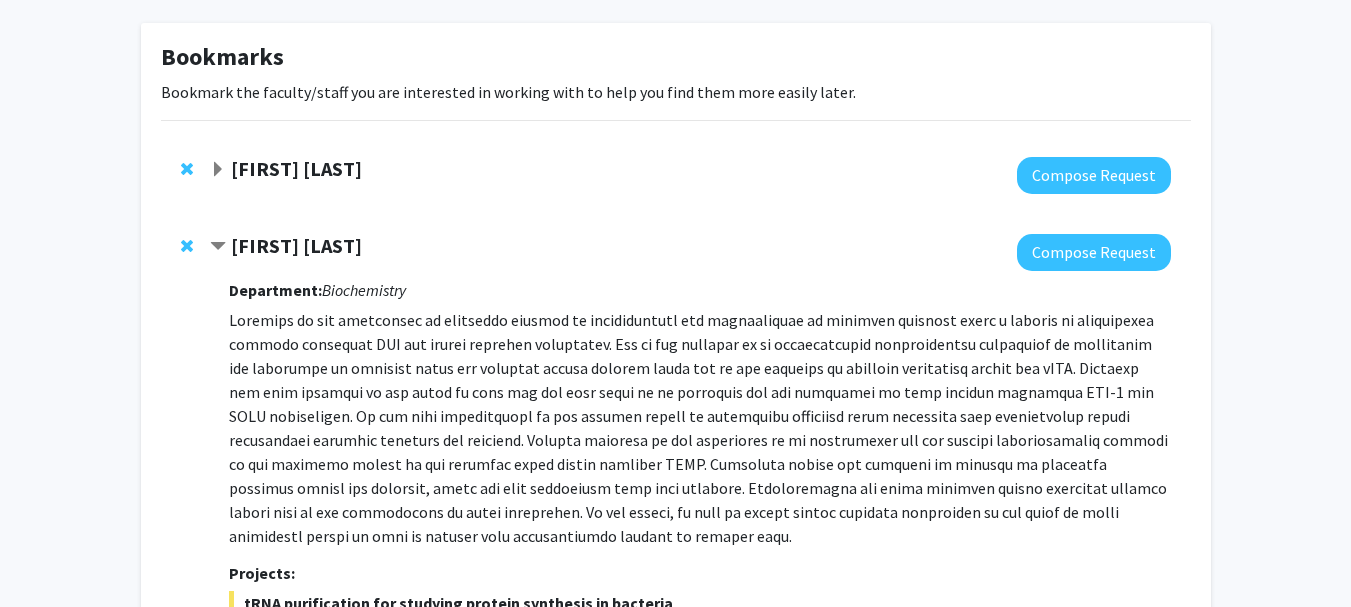 scroll, scrollTop: 83, scrollLeft: 0, axis: vertical 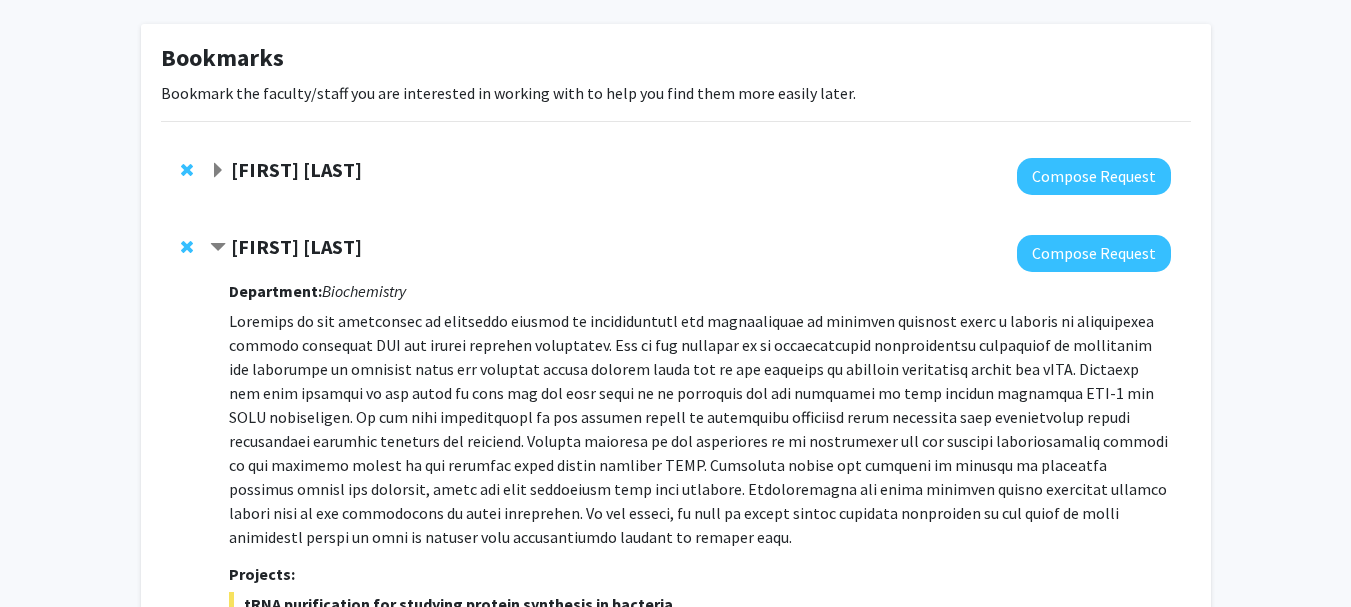 click 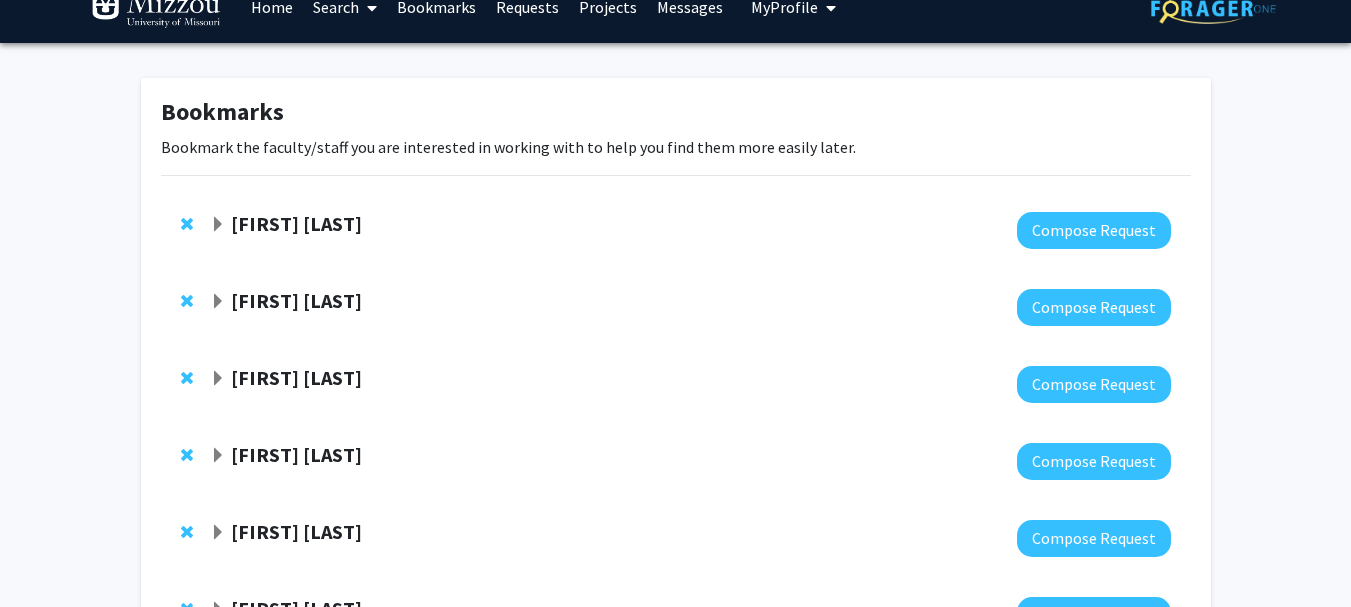 scroll, scrollTop: 0, scrollLeft: 0, axis: both 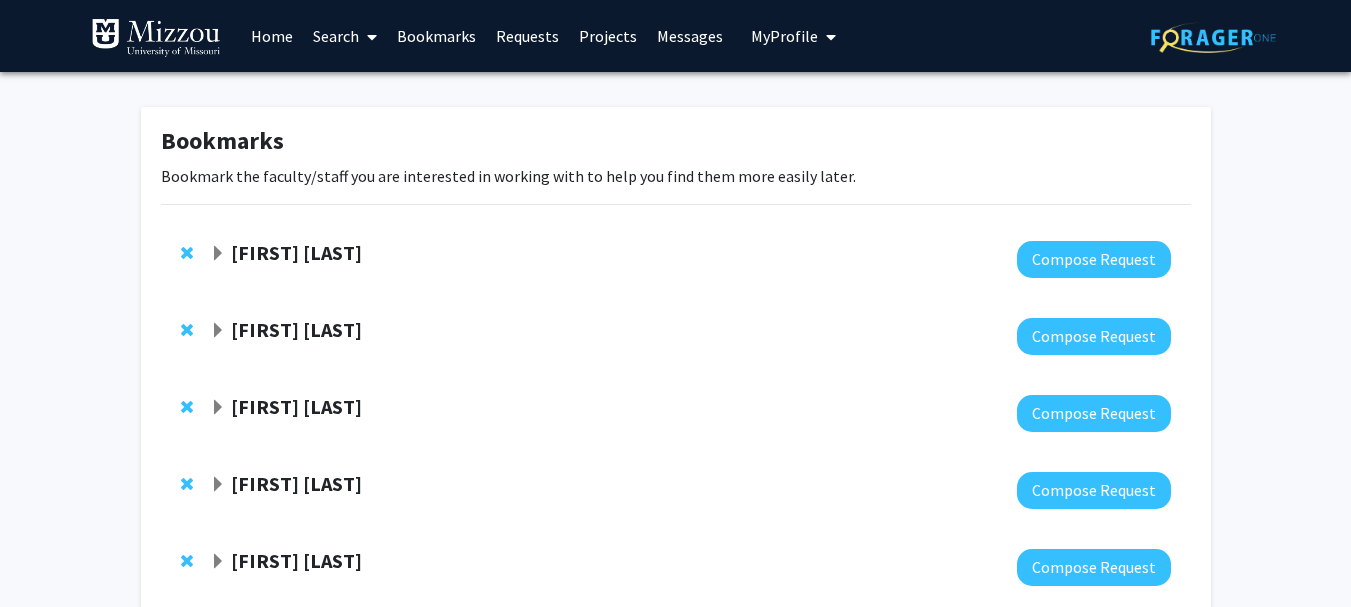 click on "Search" at bounding box center [345, 36] 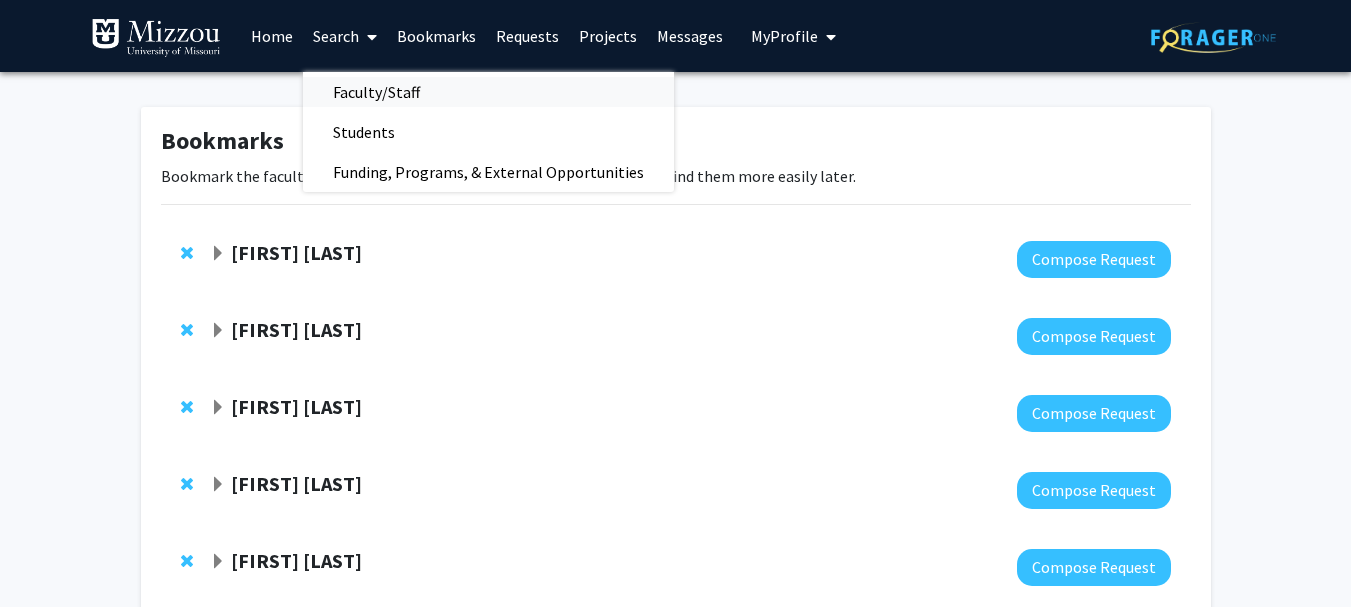 click on "Faculty/Staff" at bounding box center (376, 92) 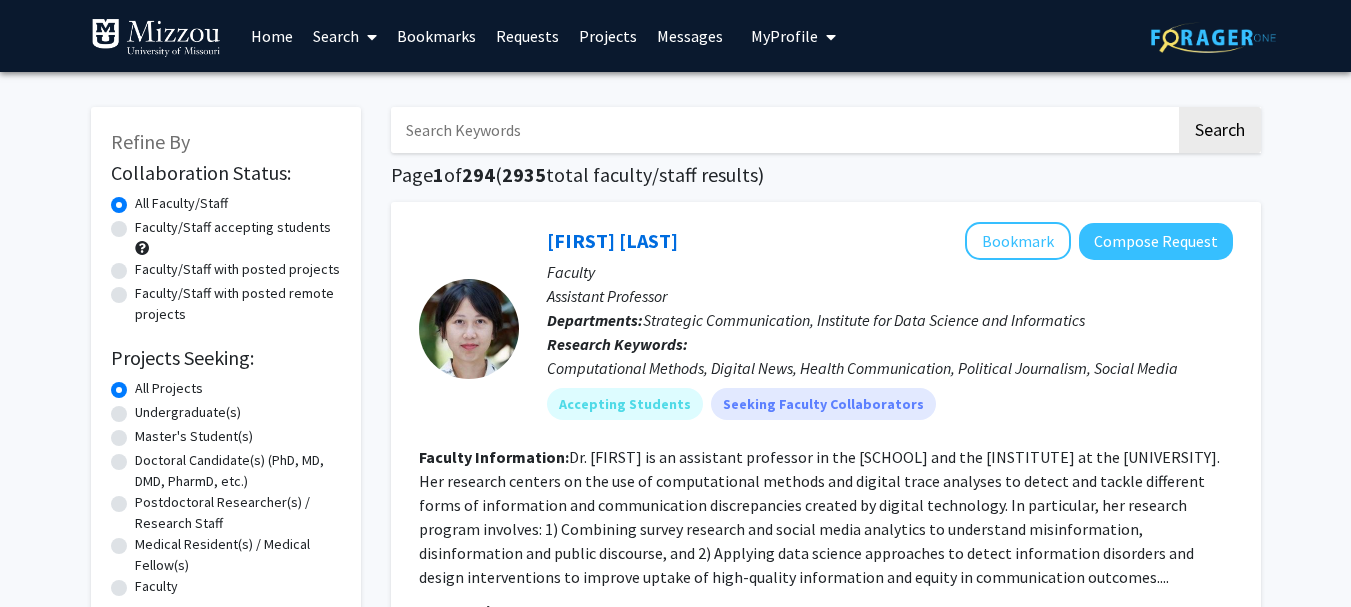 click on "Undergraduate(s)" 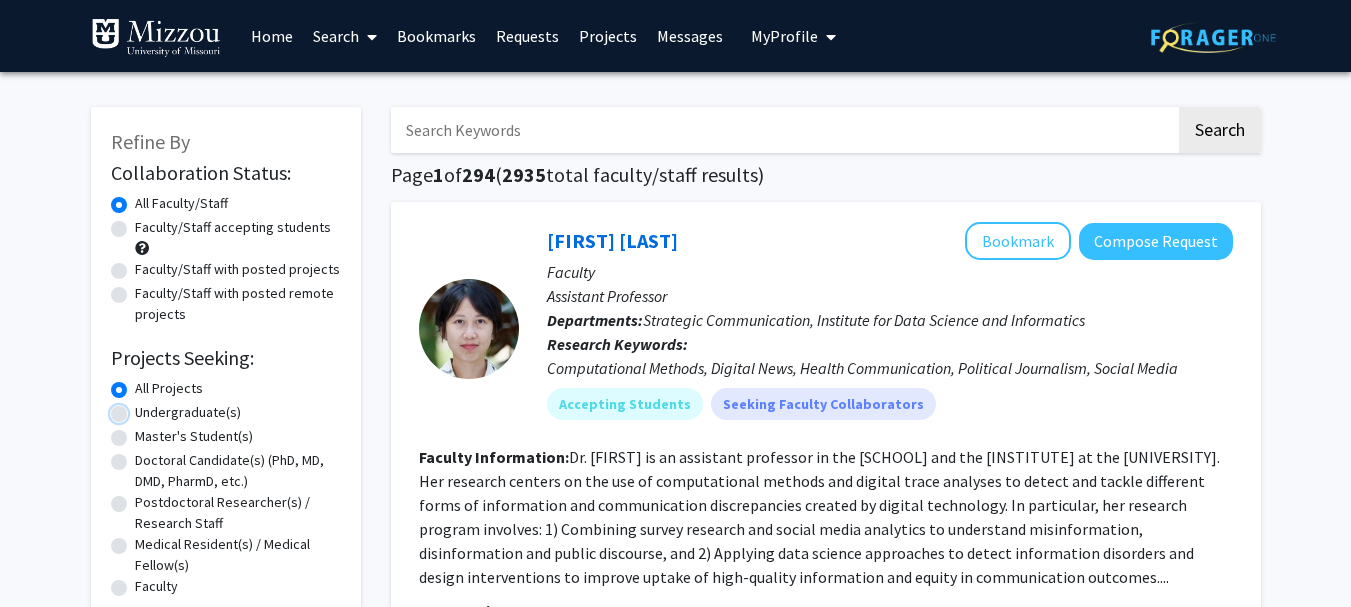 click on "Undergraduate(s)" at bounding box center (141, 408) 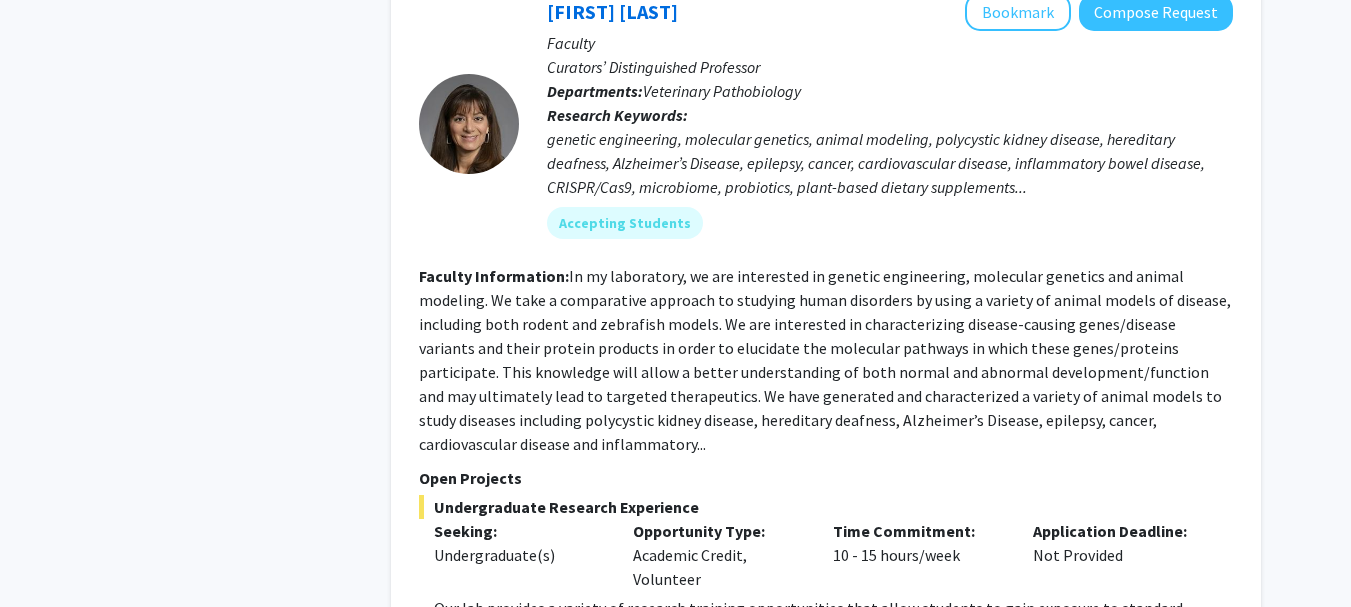 scroll, scrollTop: 1350, scrollLeft: 0, axis: vertical 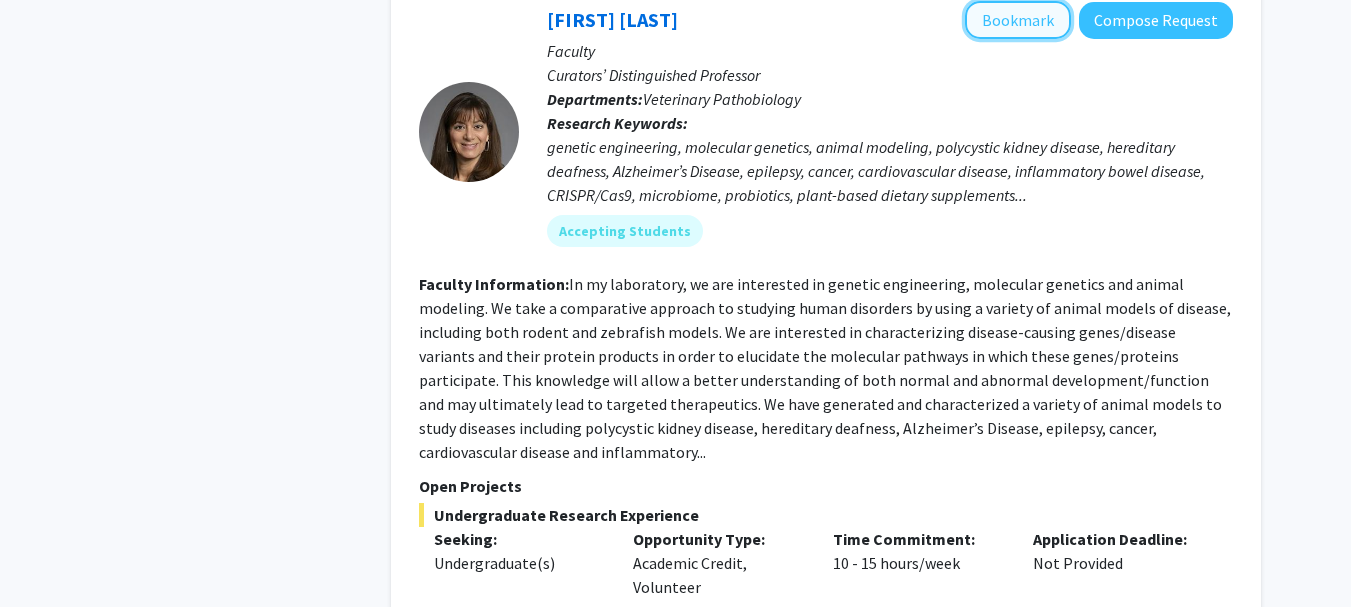 click on "Bookmark" 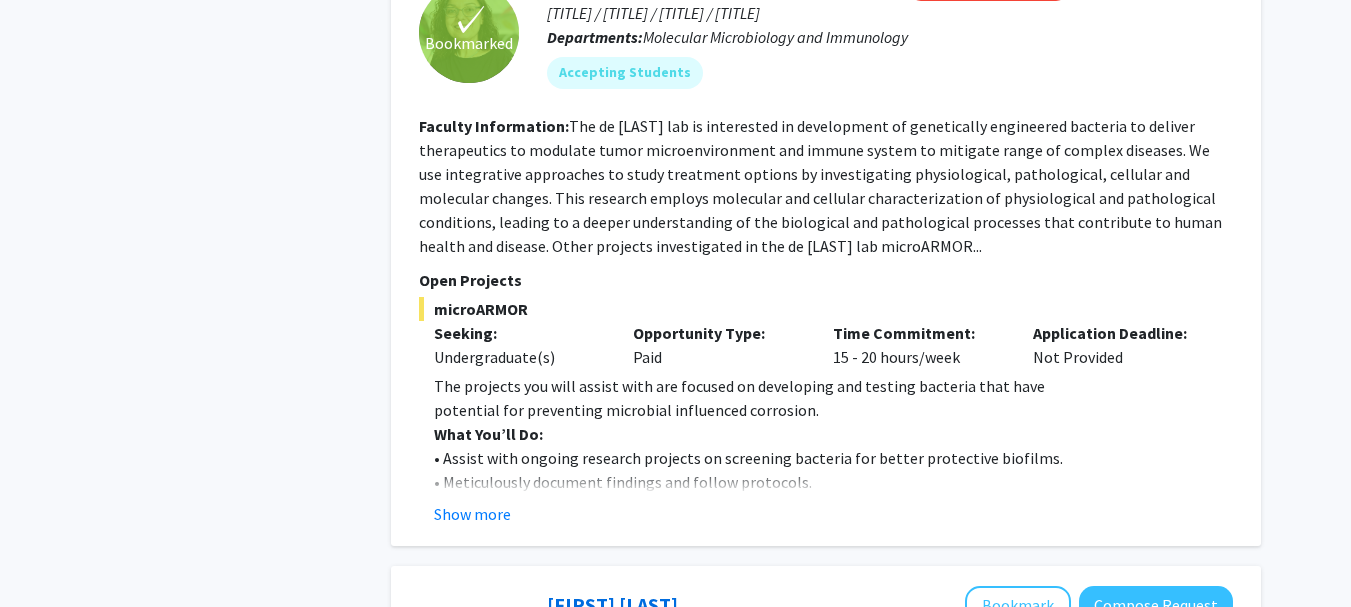 scroll, scrollTop: 4383, scrollLeft: 0, axis: vertical 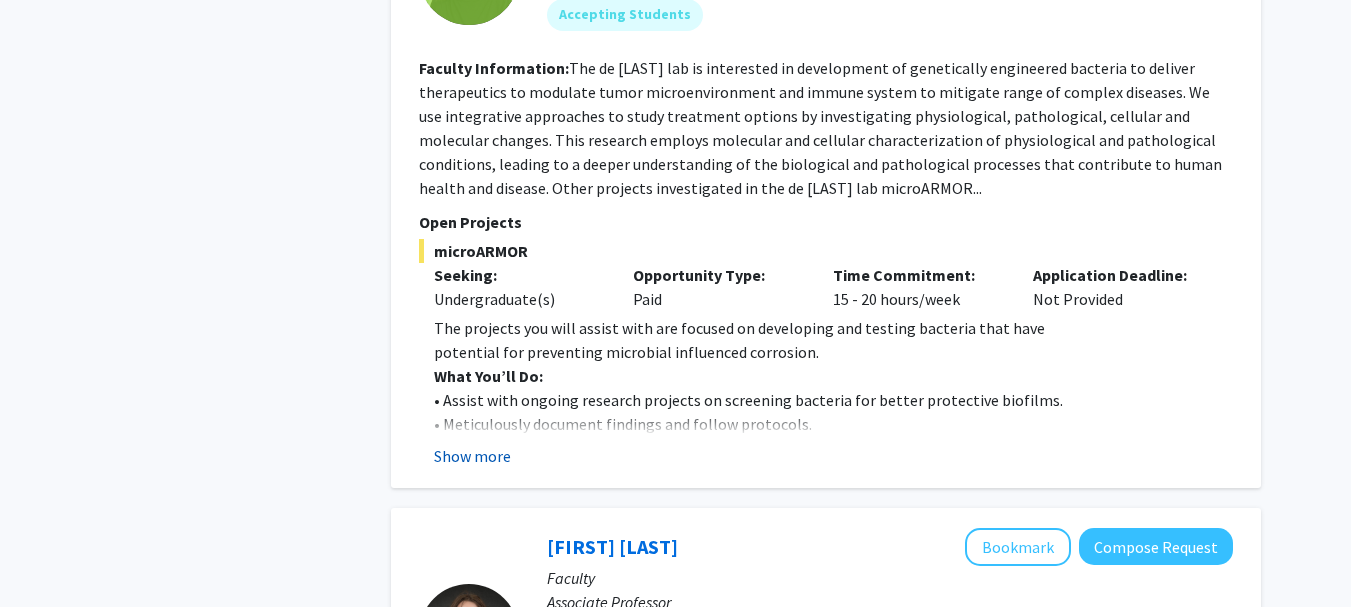 click on "Show more" 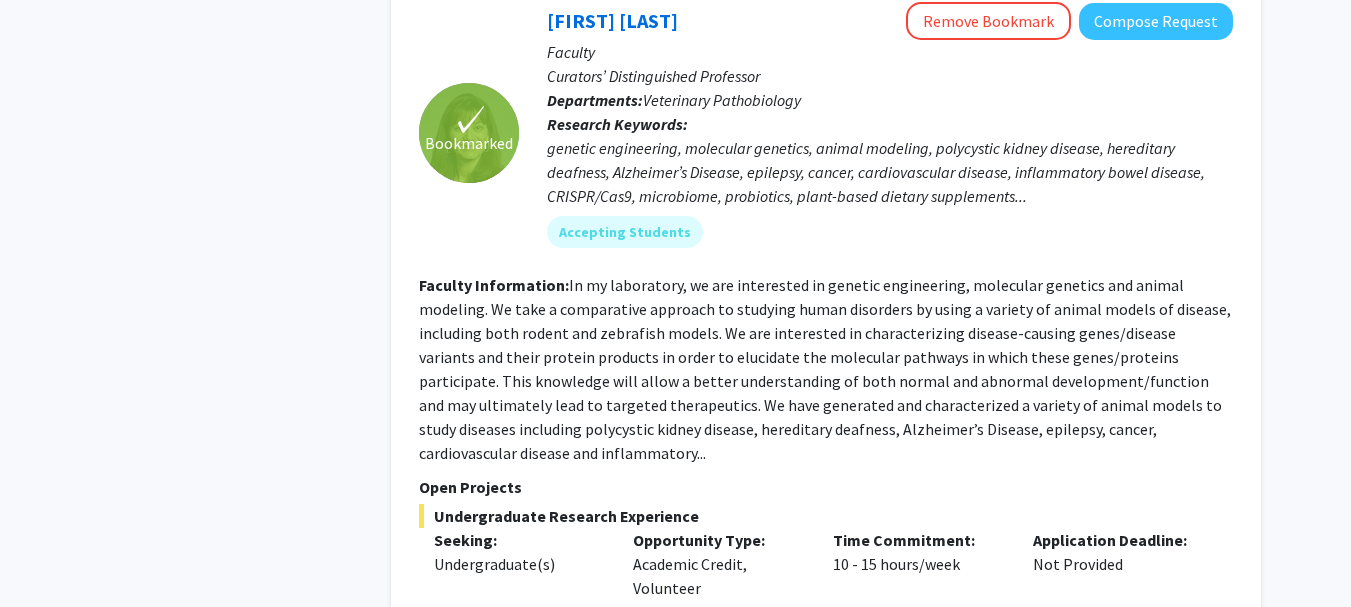scroll, scrollTop: 1383, scrollLeft: 0, axis: vertical 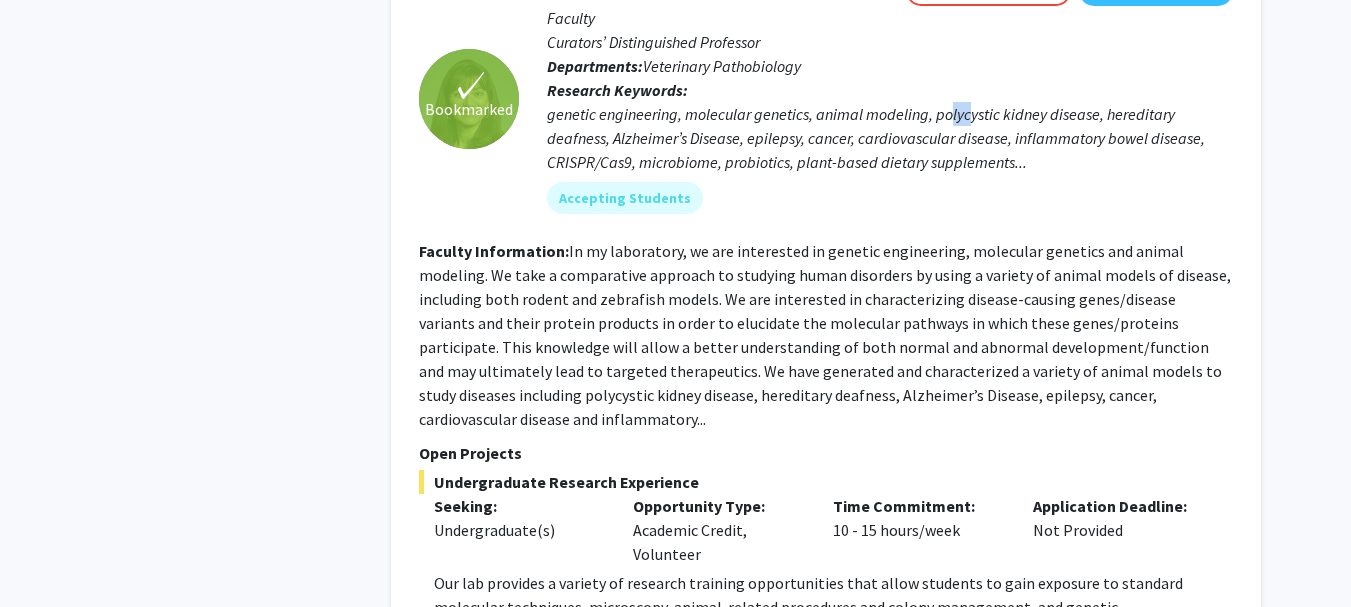 drag, startPoint x: 945, startPoint y: 134, endPoint x: 966, endPoint y: 138, distance: 21.377558 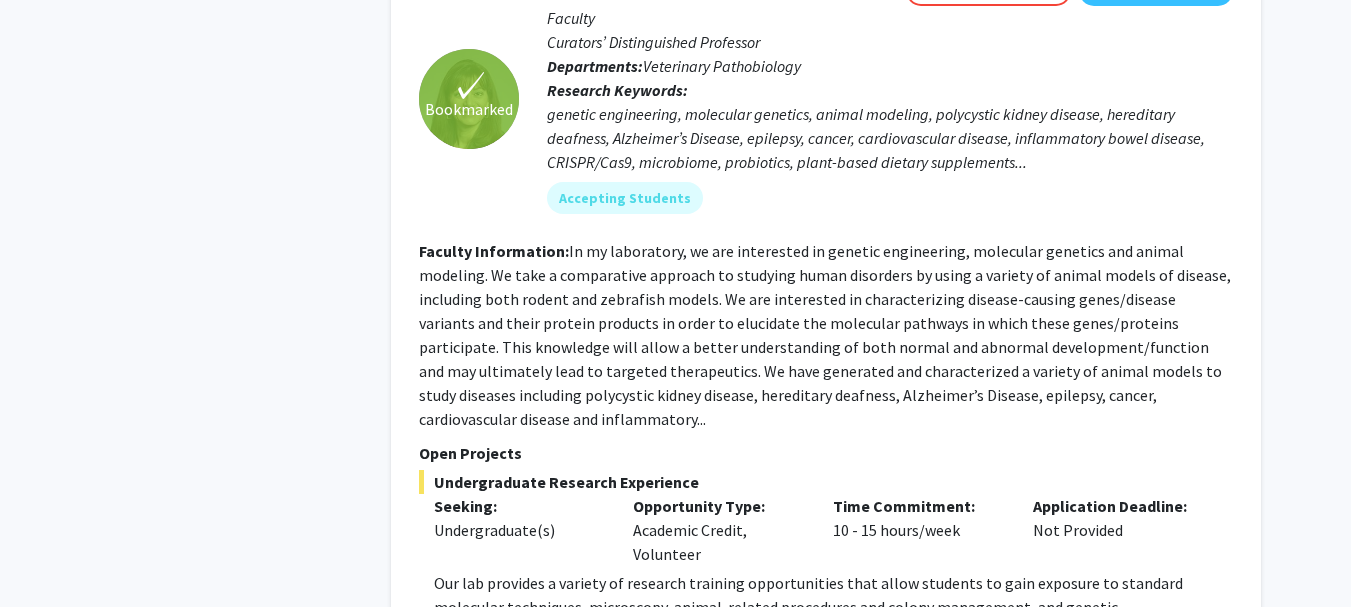 click on "genetic engineering, molecular genetics, animal modeling, polycystic kidney disease, hereditary deafness, Alzheimer’s Disease, epilepsy, cancer, cardiovascular disease, inflammatory bowel disease, CRISPR/Cas9, microbiome, probiotics, plant-based dietary supplements..." 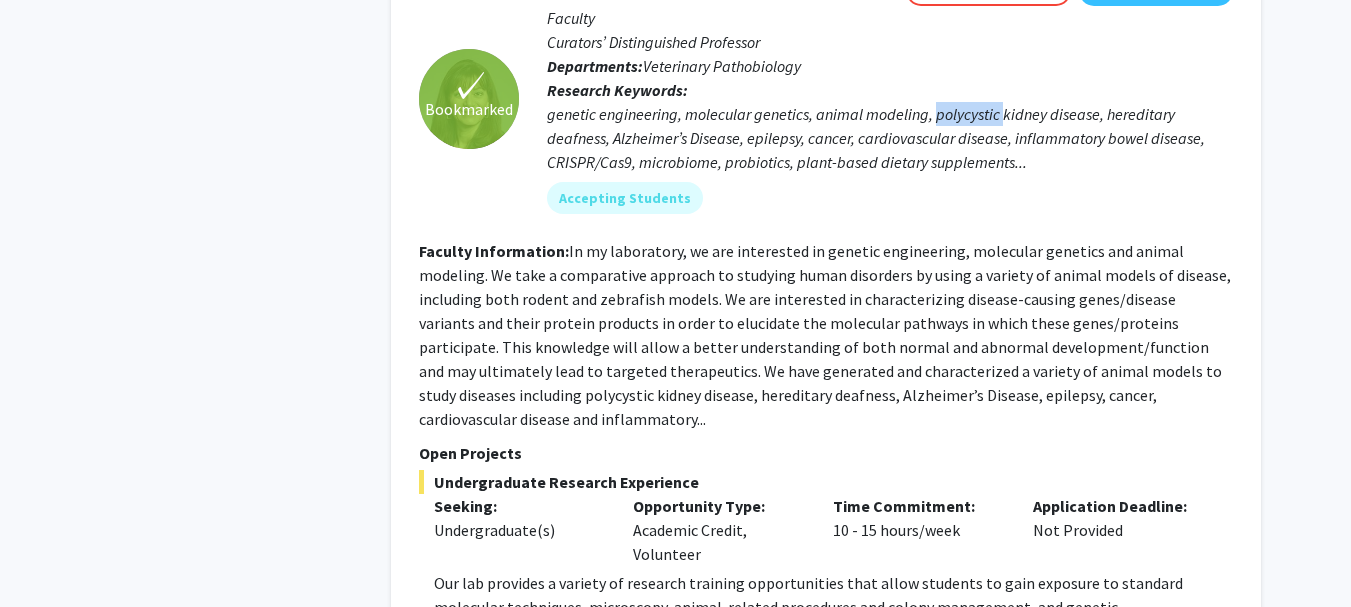 click on "genetic engineering, molecular genetics, animal modeling, polycystic kidney disease, hereditary deafness, Alzheimer’s Disease, epilepsy, cancer, cardiovascular disease, inflammatory bowel disease, CRISPR/Cas9, microbiome, probiotics, plant-based dietary supplements..." 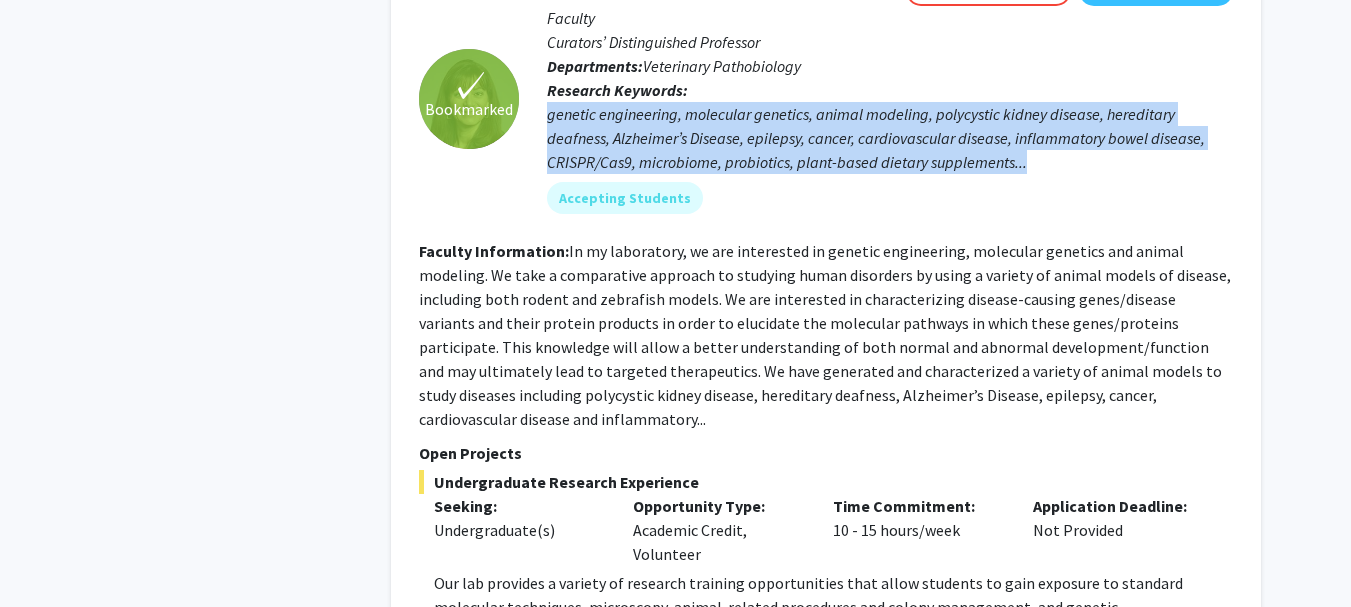 click on "genetic engineering, molecular genetics, animal modeling, polycystic kidney disease, hereditary deafness, Alzheimer’s Disease, epilepsy, cancer, cardiovascular disease, inflammatory bowel disease, CRISPR/Cas9, microbiome, probiotics, plant-based dietary supplements..." 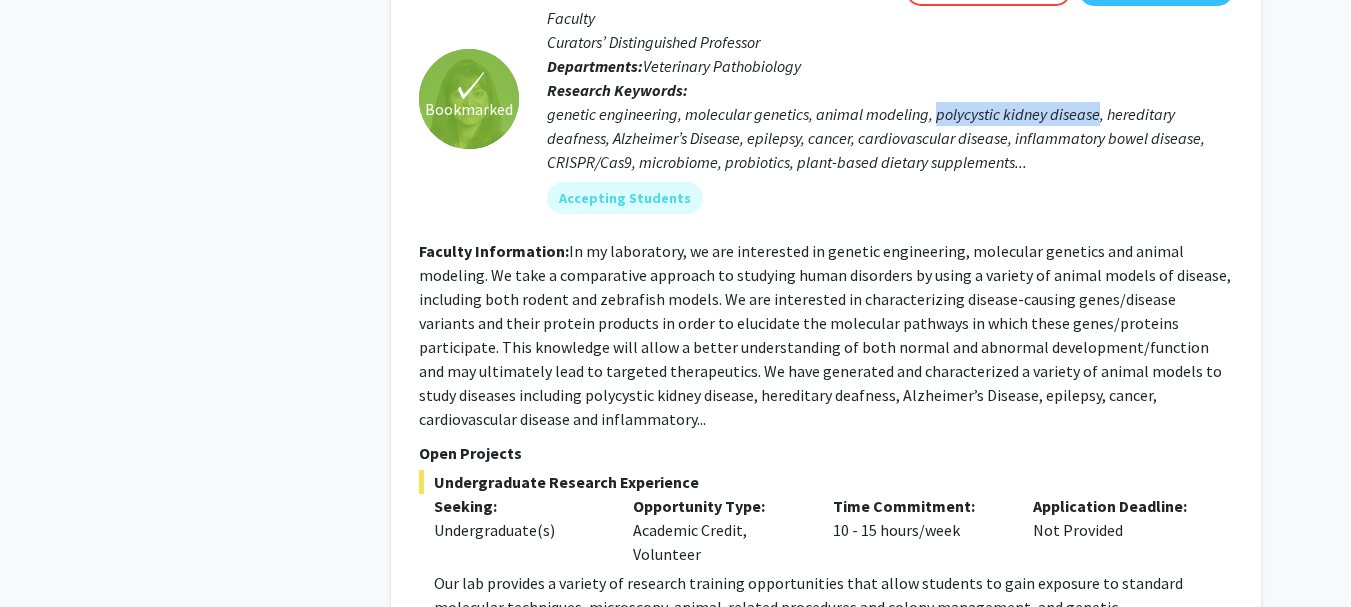 drag, startPoint x: 931, startPoint y: 138, endPoint x: 1075, endPoint y: 129, distance: 144.28098 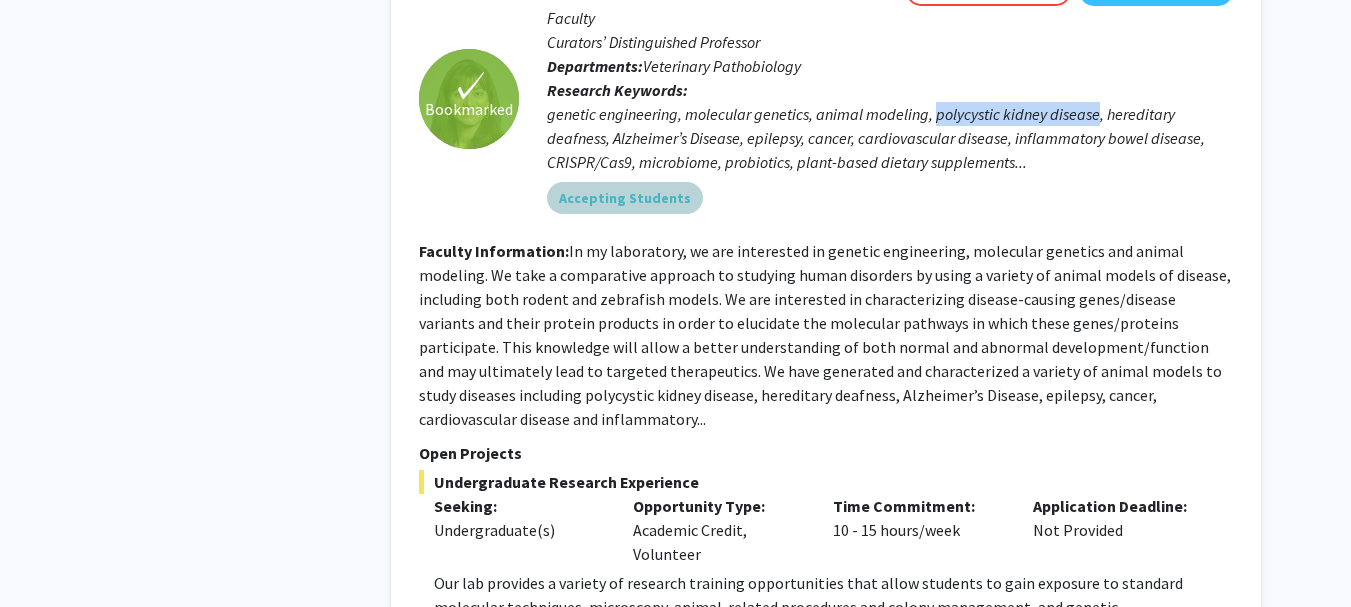 click on "Accepting Students" at bounding box center [890, 198] 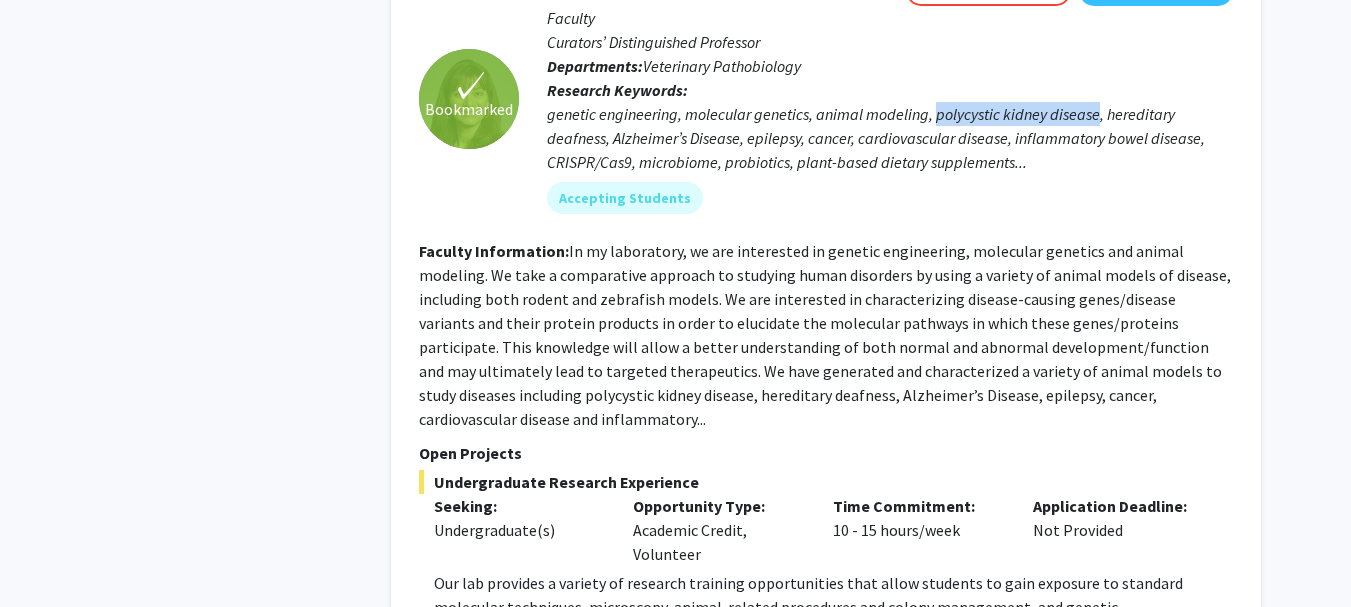 click on "genetic engineering, molecular genetics, animal modeling, polycystic kidney disease, hereditary deafness, Alzheimer’s Disease, epilepsy, cancer, cardiovascular disease, inflammatory bowel disease, CRISPR/Cas9, microbiome, probiotics, plant-based dietary supplements..." 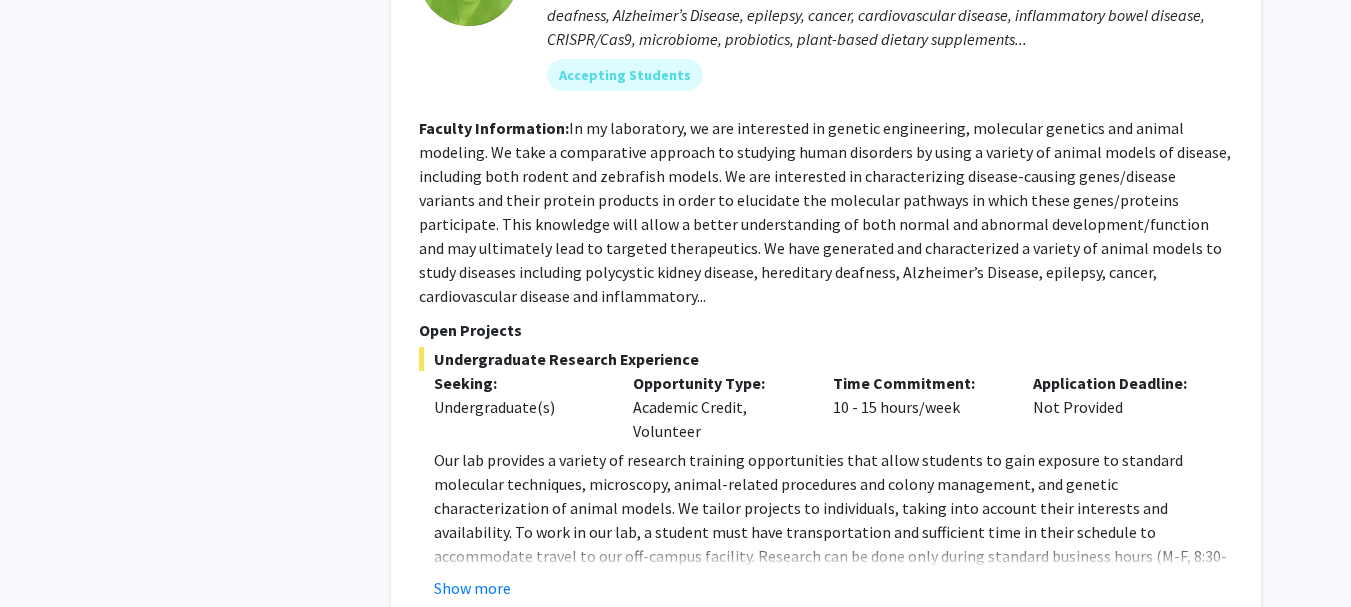 scroll, scrollTop: 1633, scrollLeft: 0, axis: vertical 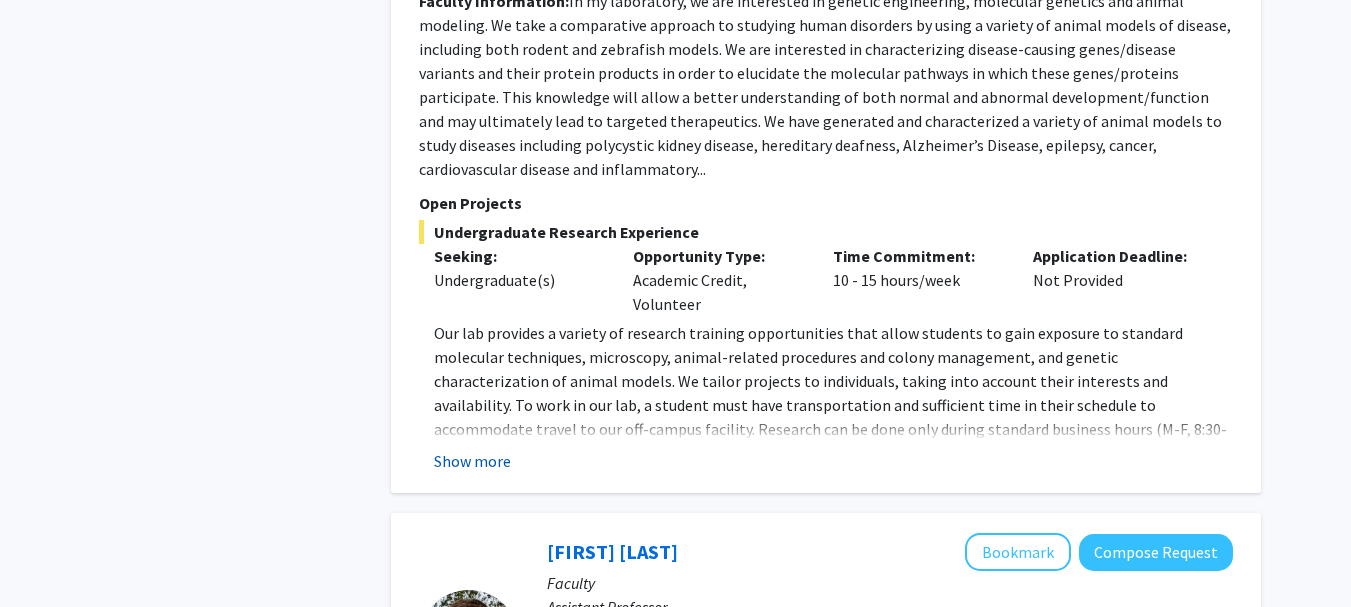 click on "Show more" 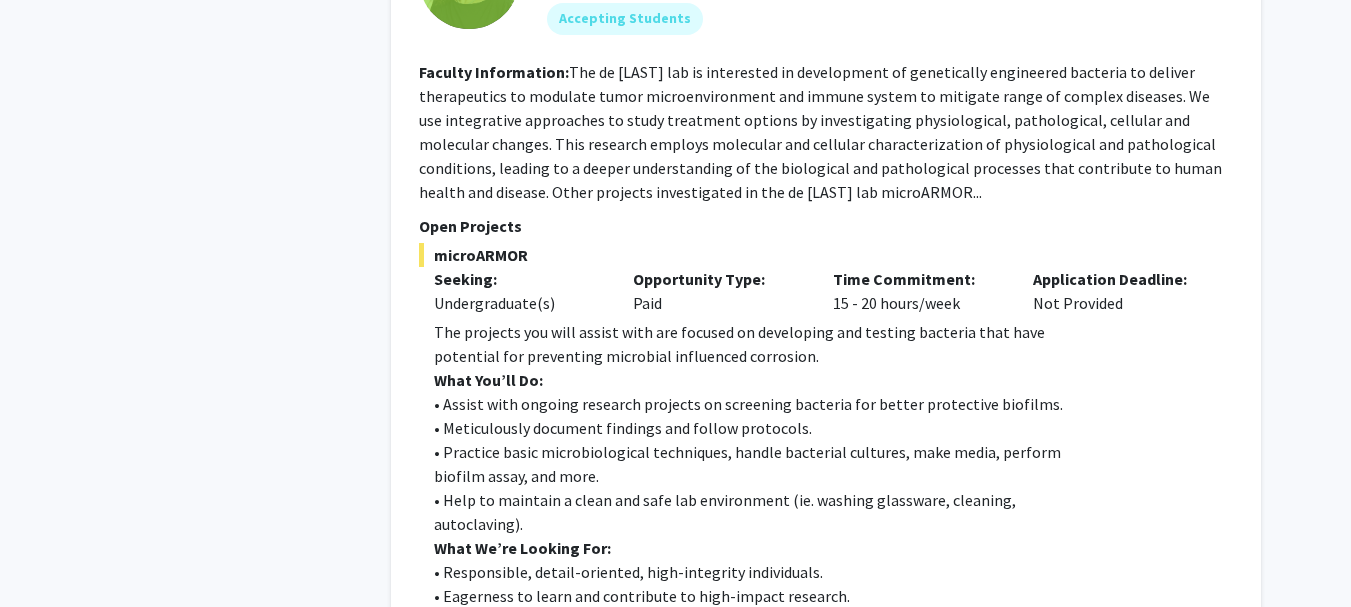 scroll, scrollTop: 4383, scrollLeft: 0, axis: vertical 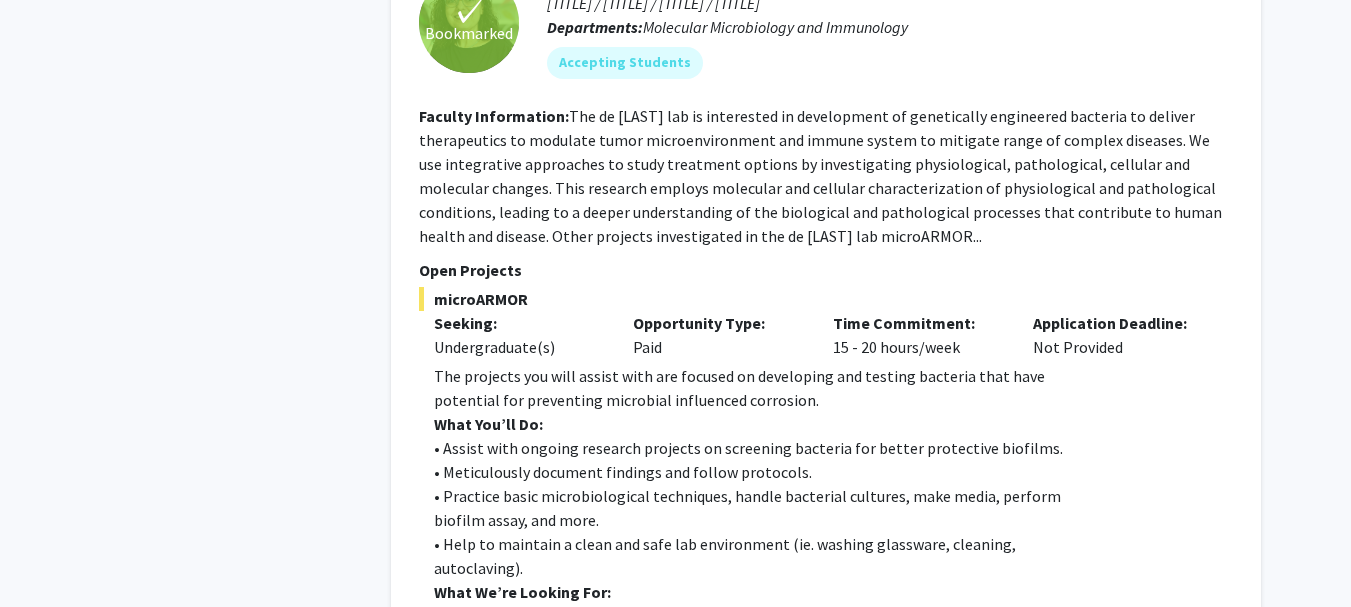 click on "microARMOR" 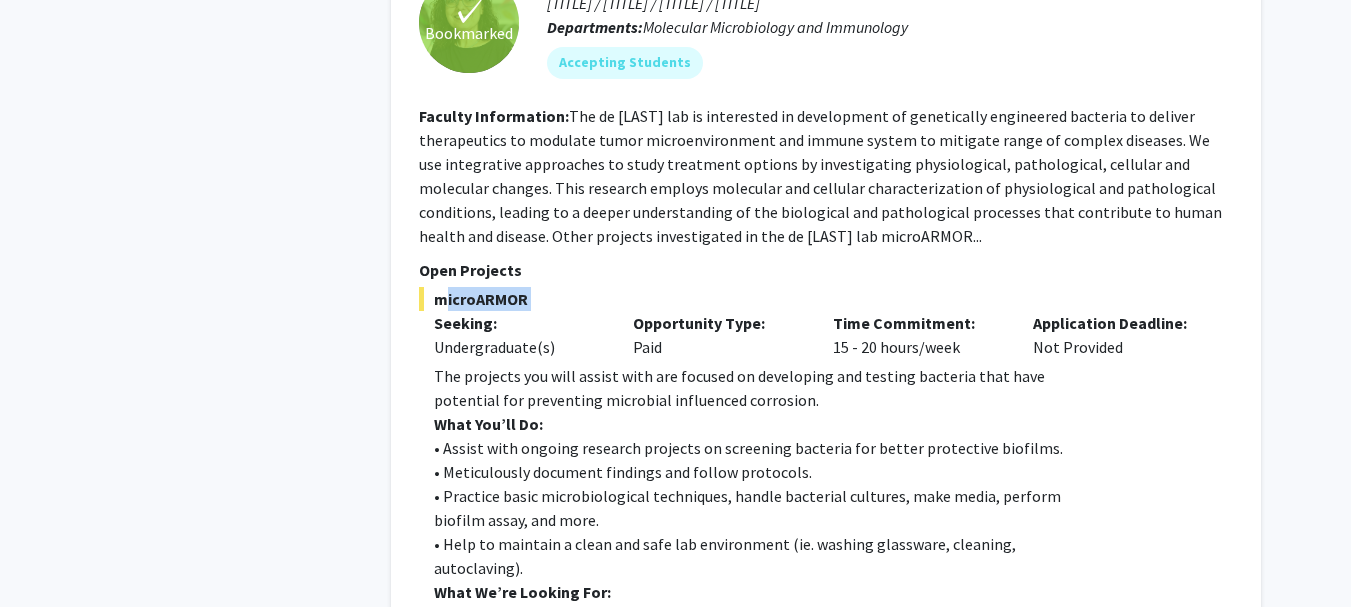 click on "The de [LAST] lab is interested in development of genetically engineered bacteria to deliver therapeutics to modulate tumor microenvironment and immune system to mitigate range of complex diseases. We use integrative approaches to study treatment options by investigating physiological, pathological, cellular and molecular changes. This research employs molecular and cellular characterization of physiological and pathological conditions, leading to a deeper understanding of the biological and pathological processes that contribute to human health and disease.
Other projects investigated in the de [LAST] lab
microARMOR..." 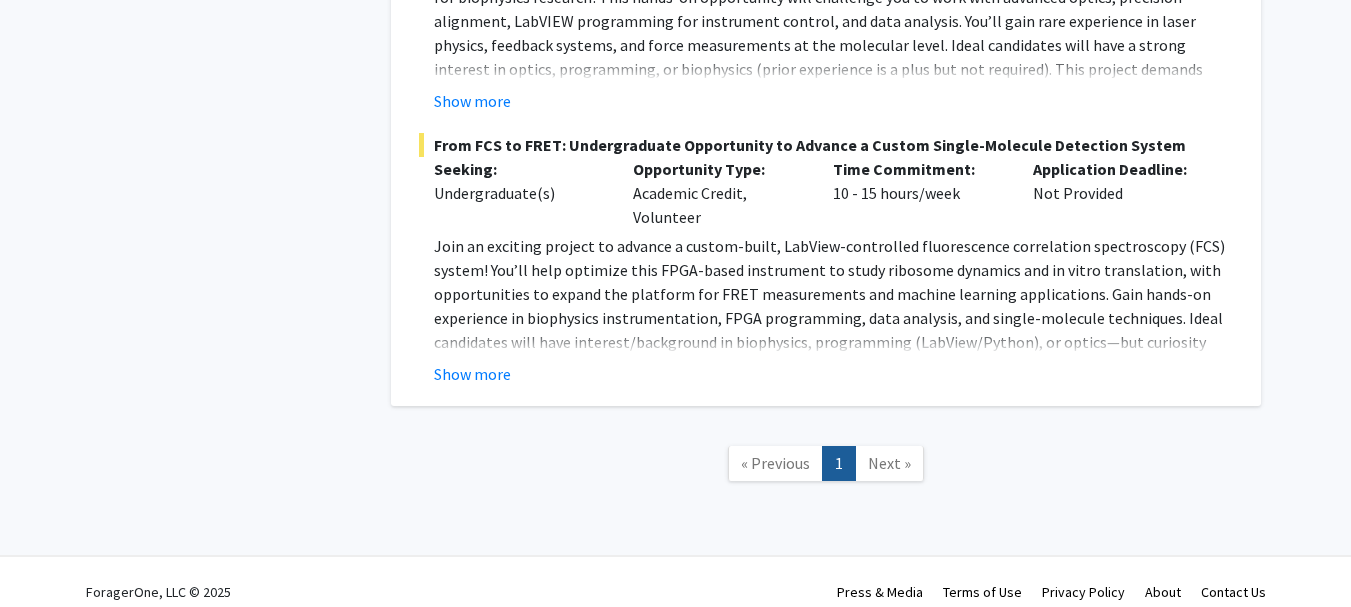 scroll, scrollTop: 7471, scrollLeft: 0, axis: vertical 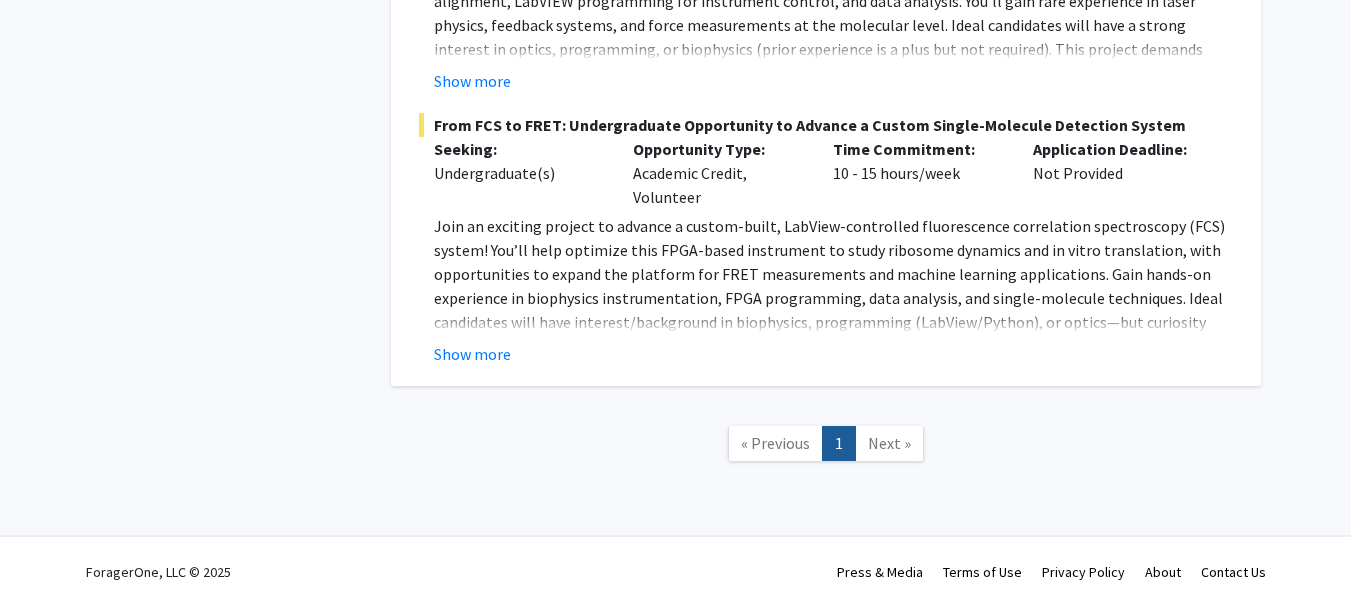 click on "Next »" 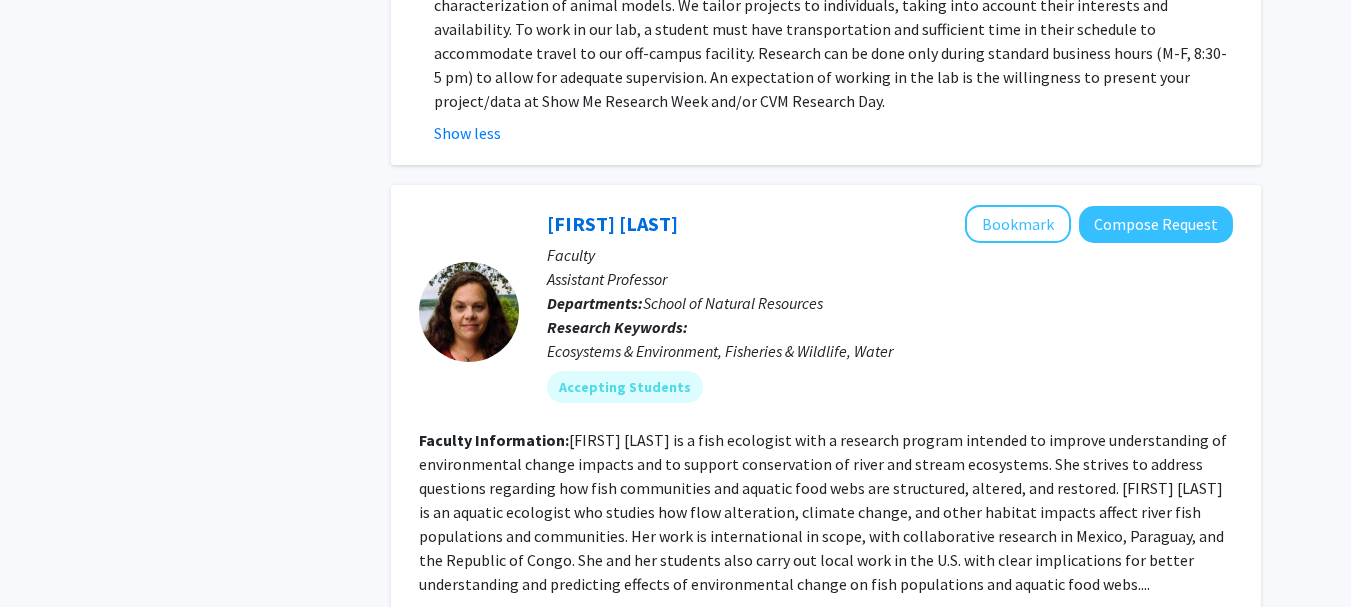 scroll, scrollTop: 0, scrollLeft: 0, axis: both 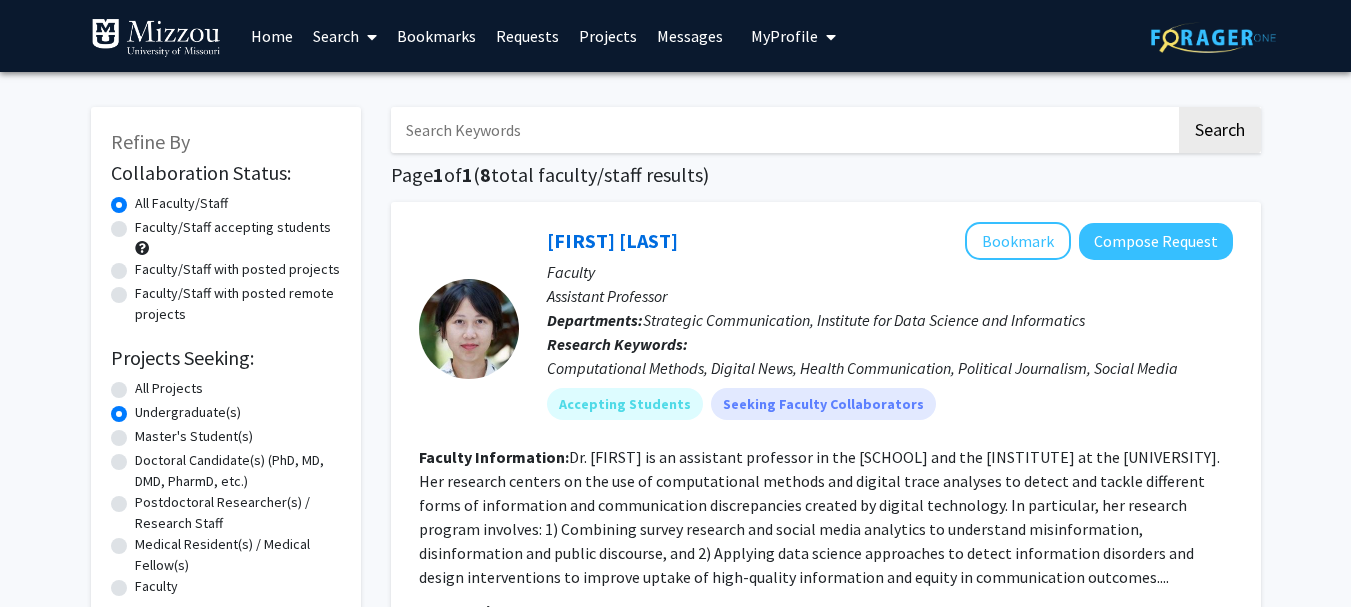 click on "All Projects" 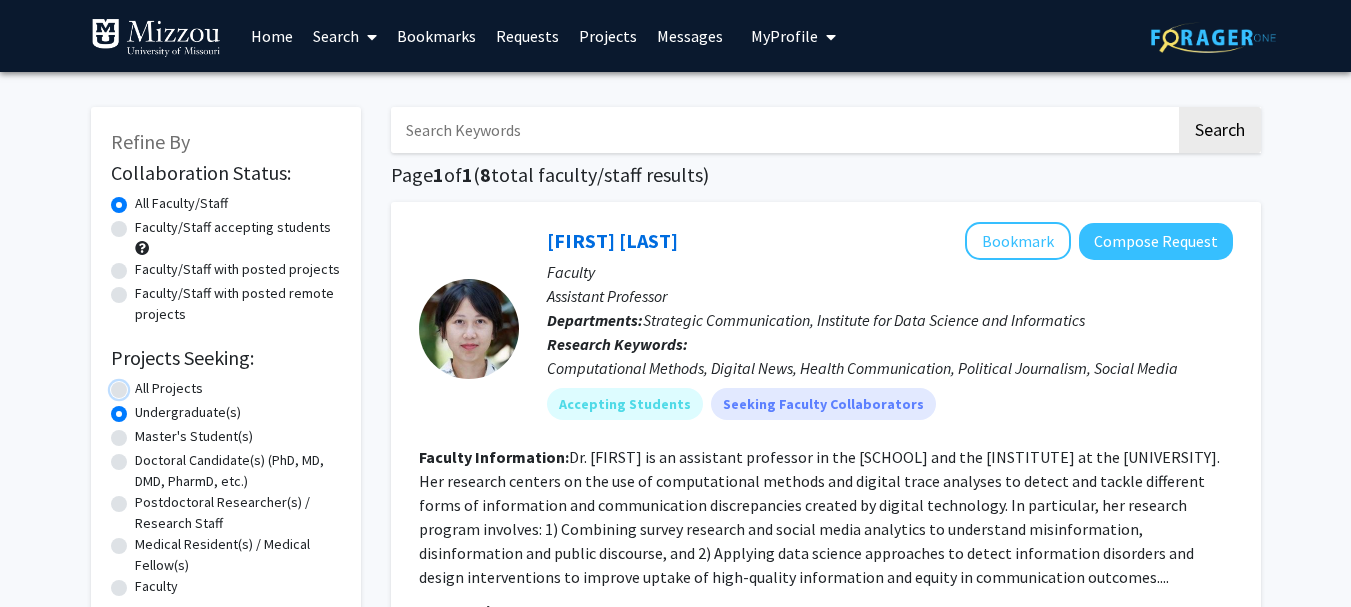 click on "All Projects" at bounding box center (141, 384) 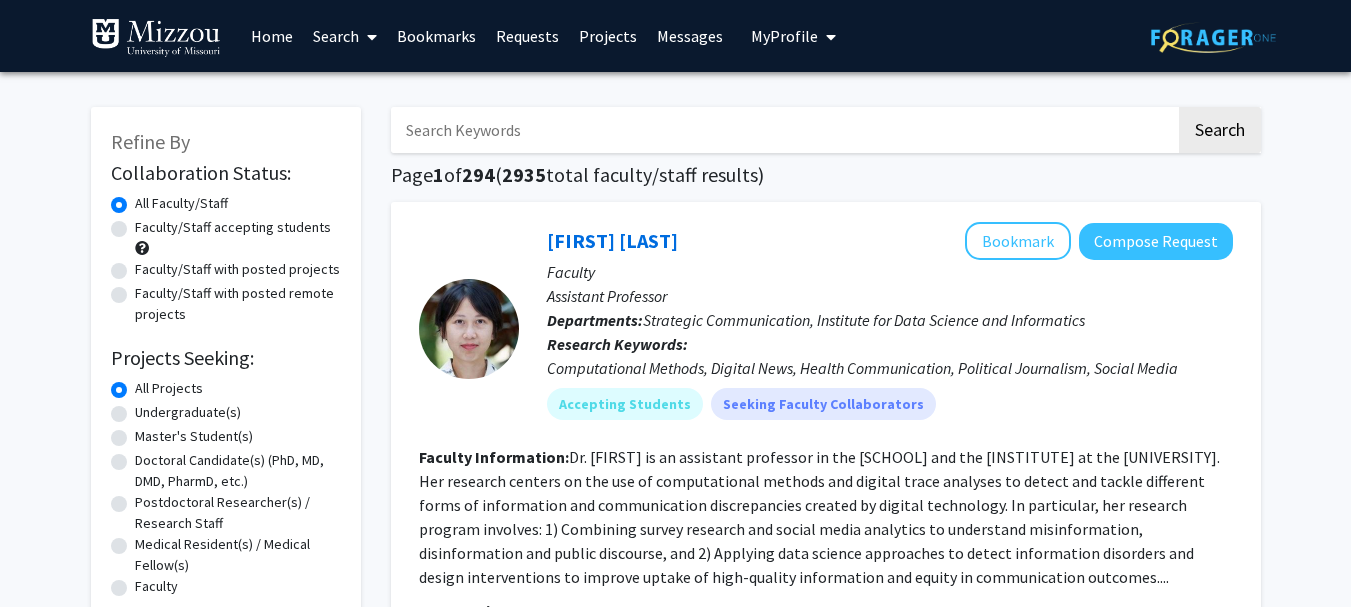 click on "Faculty/Staff accepting students" 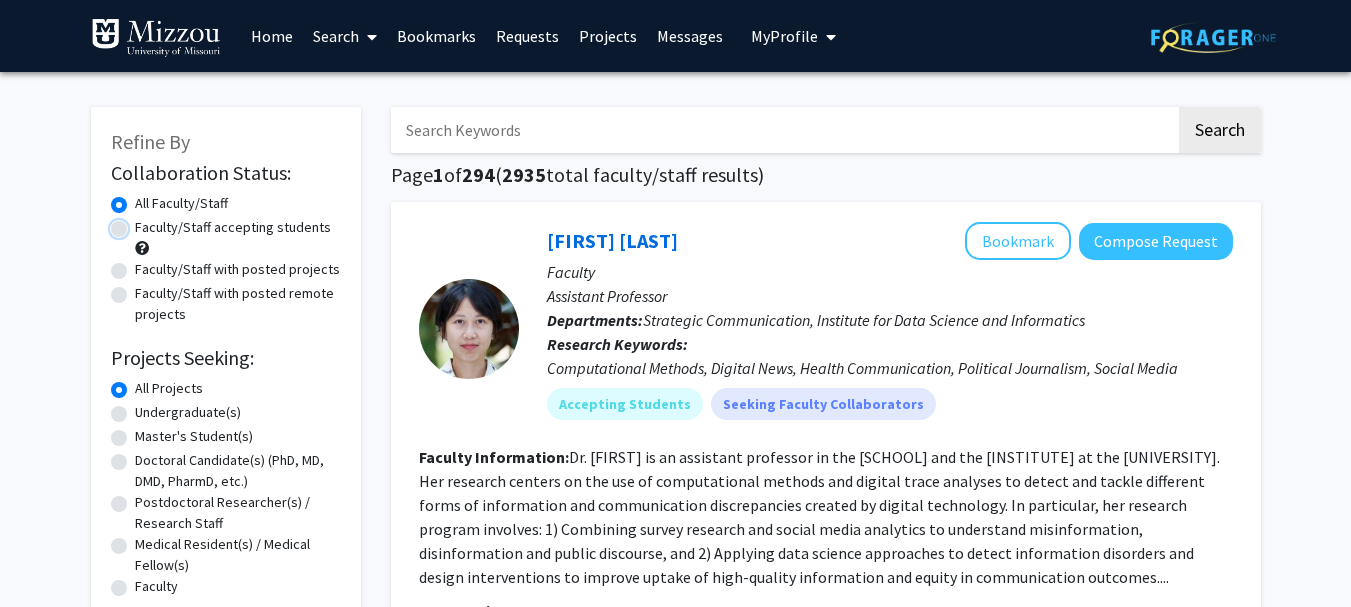click on "Faculty/Staff accepting students" at bounding box center [141, 223] 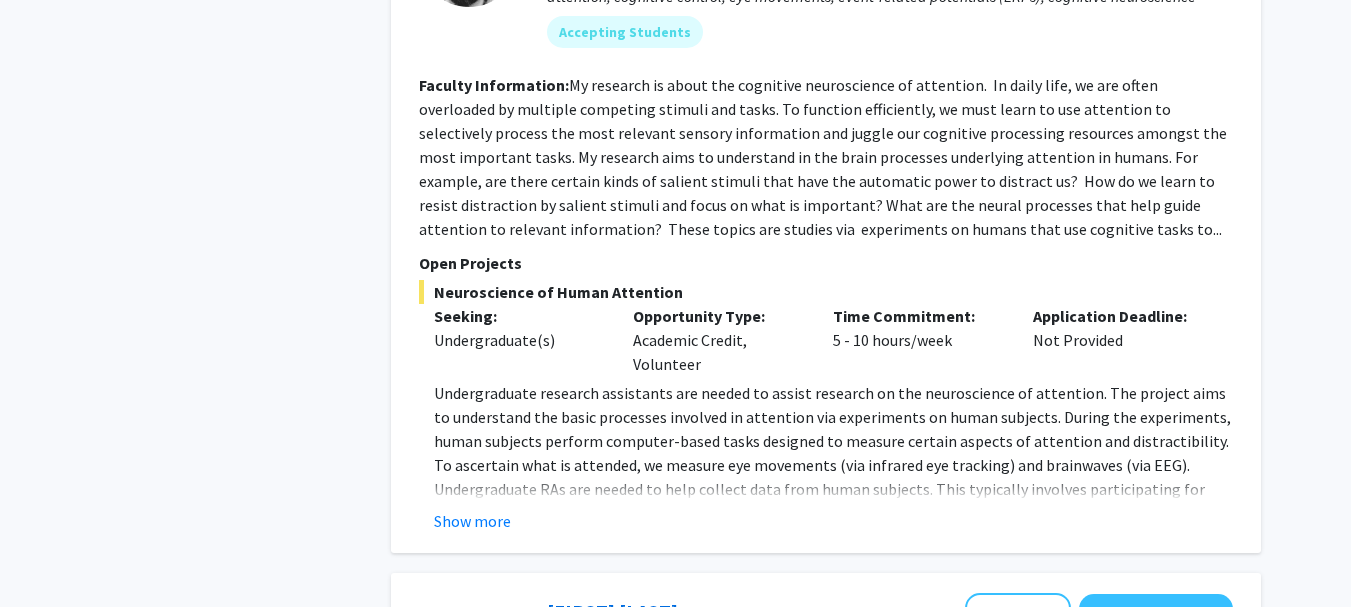 scroll, scrollTop: 3017, scrollLeft: 0, axis: vertical 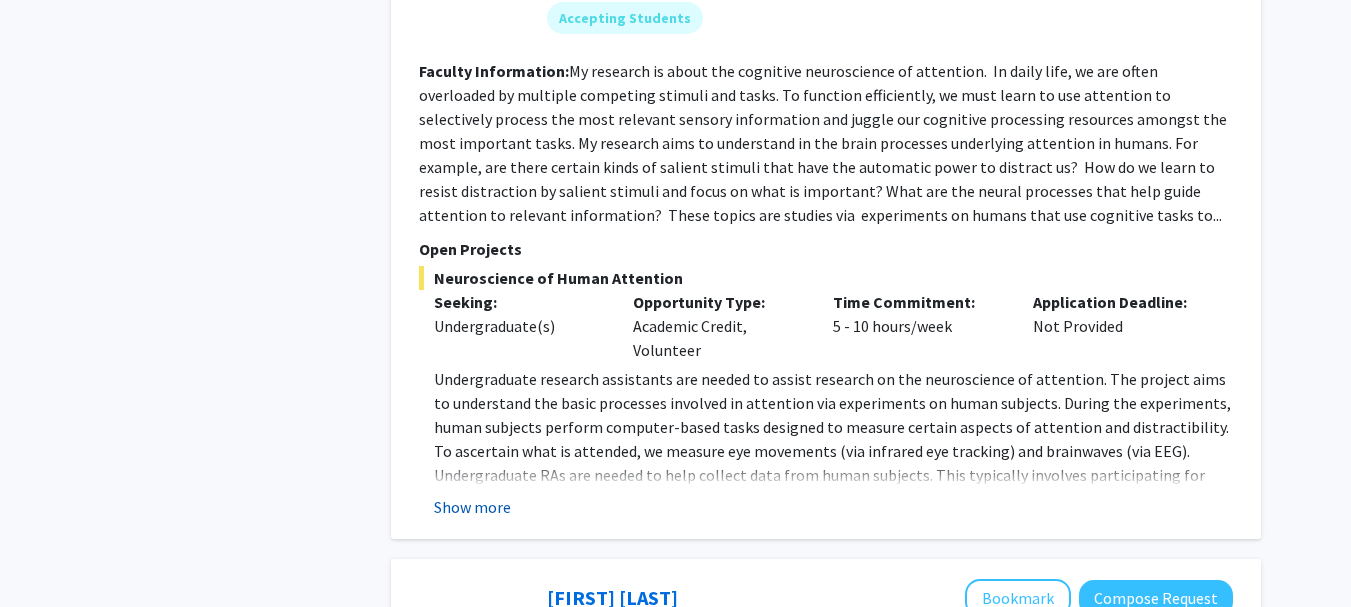 click on "Show more" 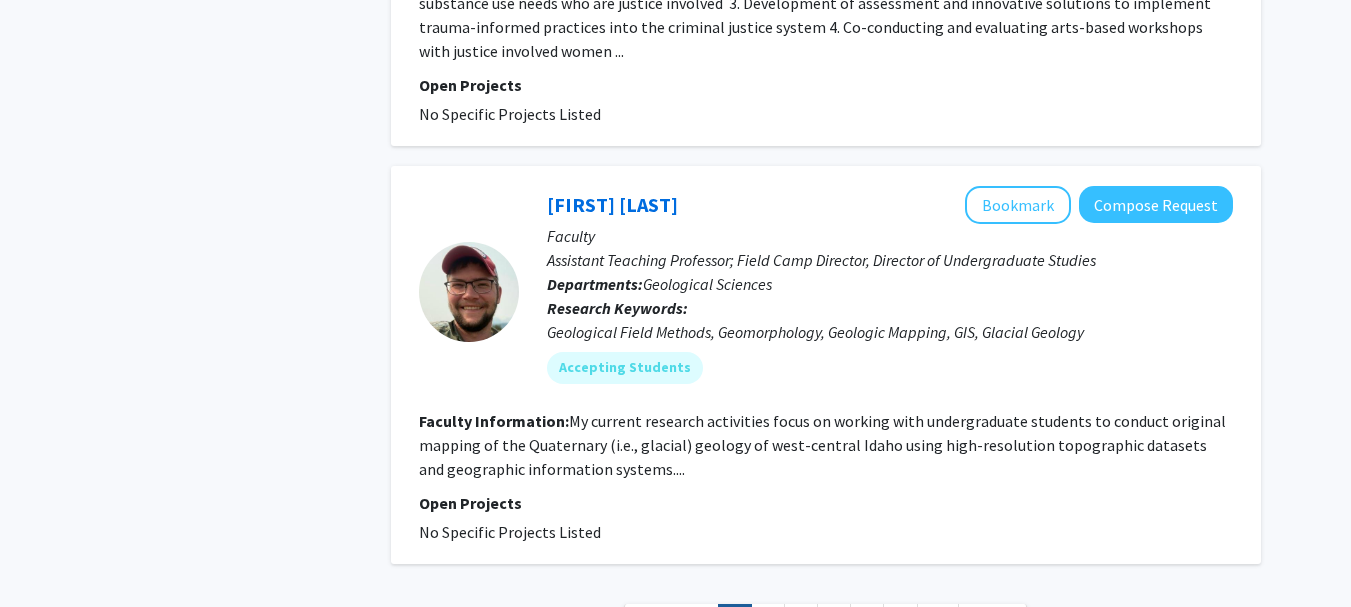 scroll, scrollTop: 7983, scrollLeft: 0, axis: vertical 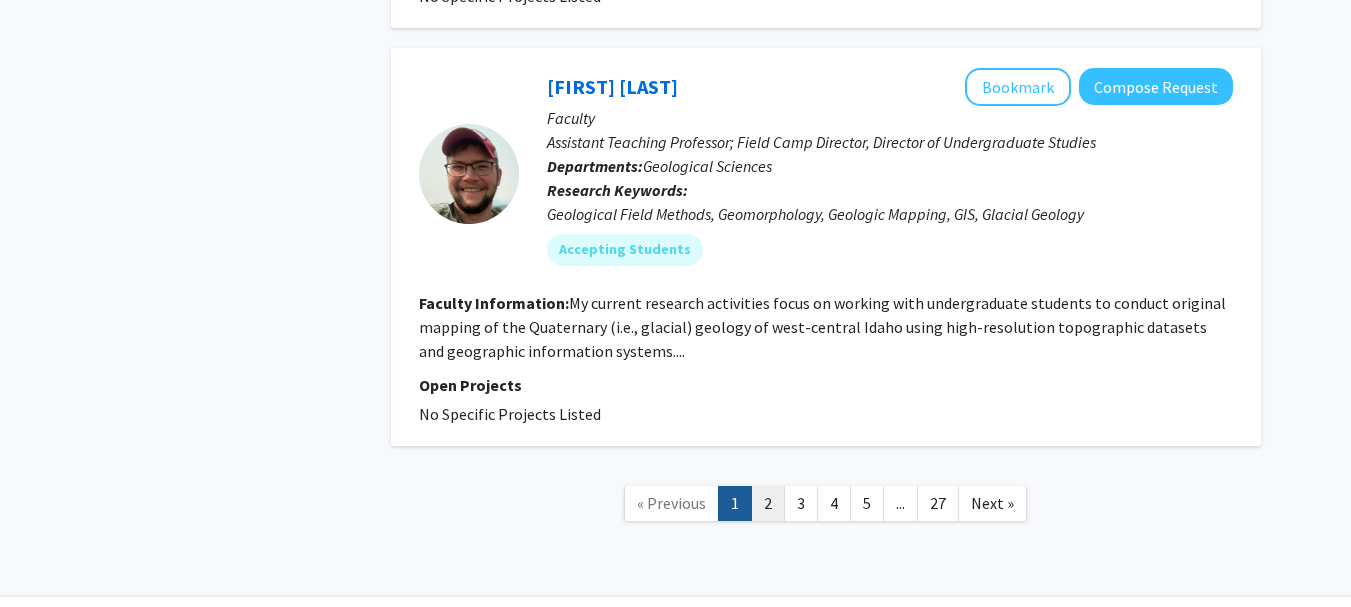 click on "2" 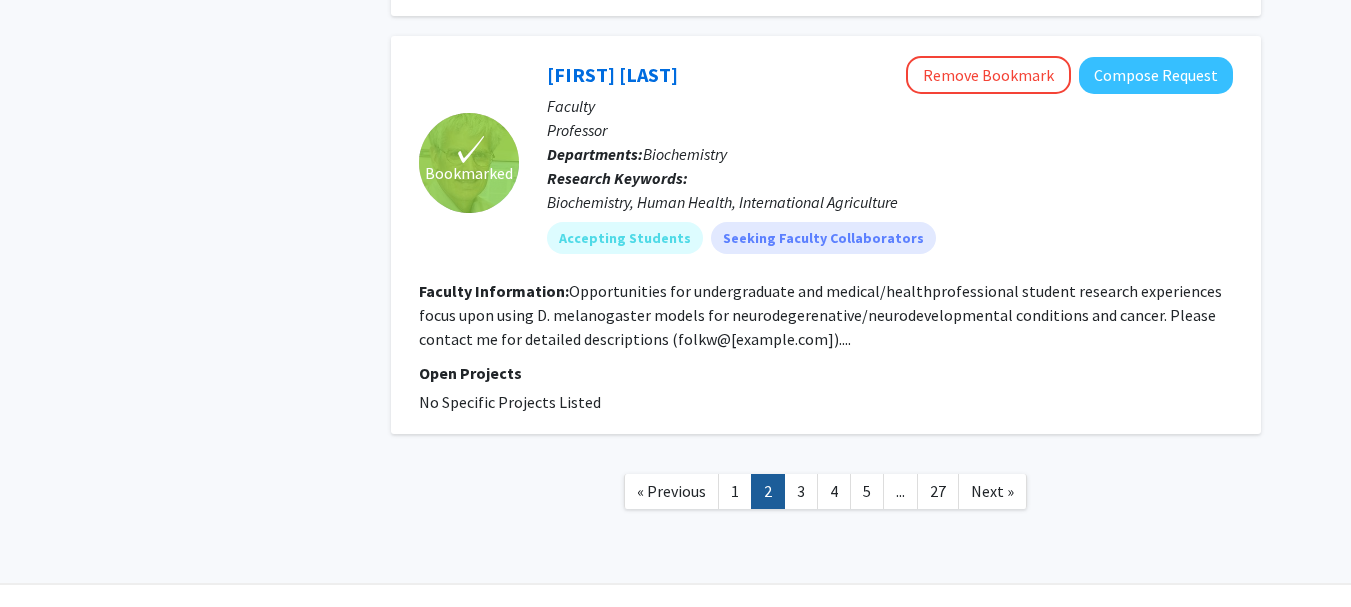 scroll, scrollTop: 4503, scrollLeft: 0, axis: vertical 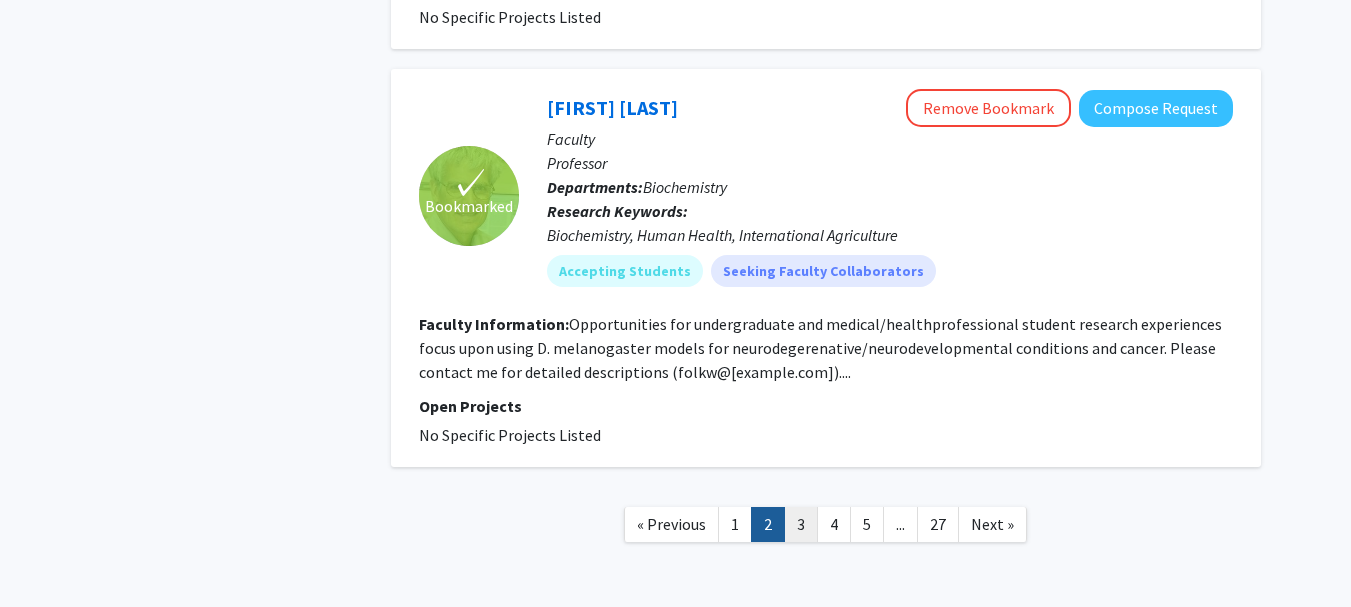 click on "3" 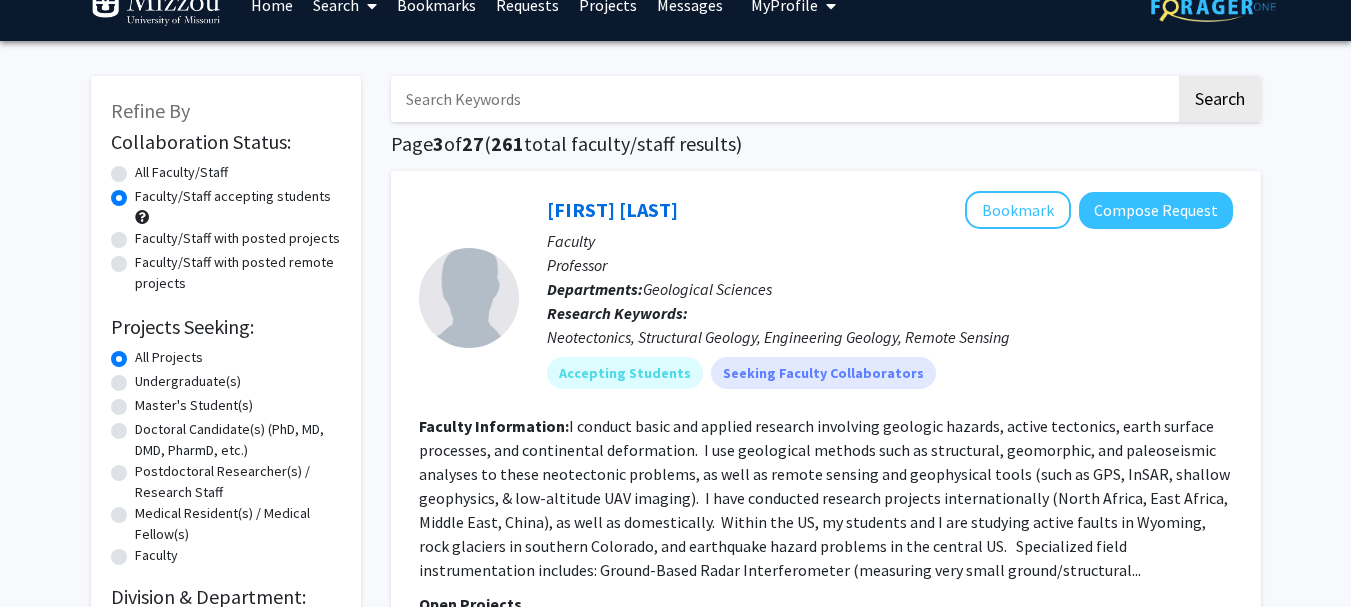 scroll, scrollTop: 0, scrollLeft: 0, axis: both 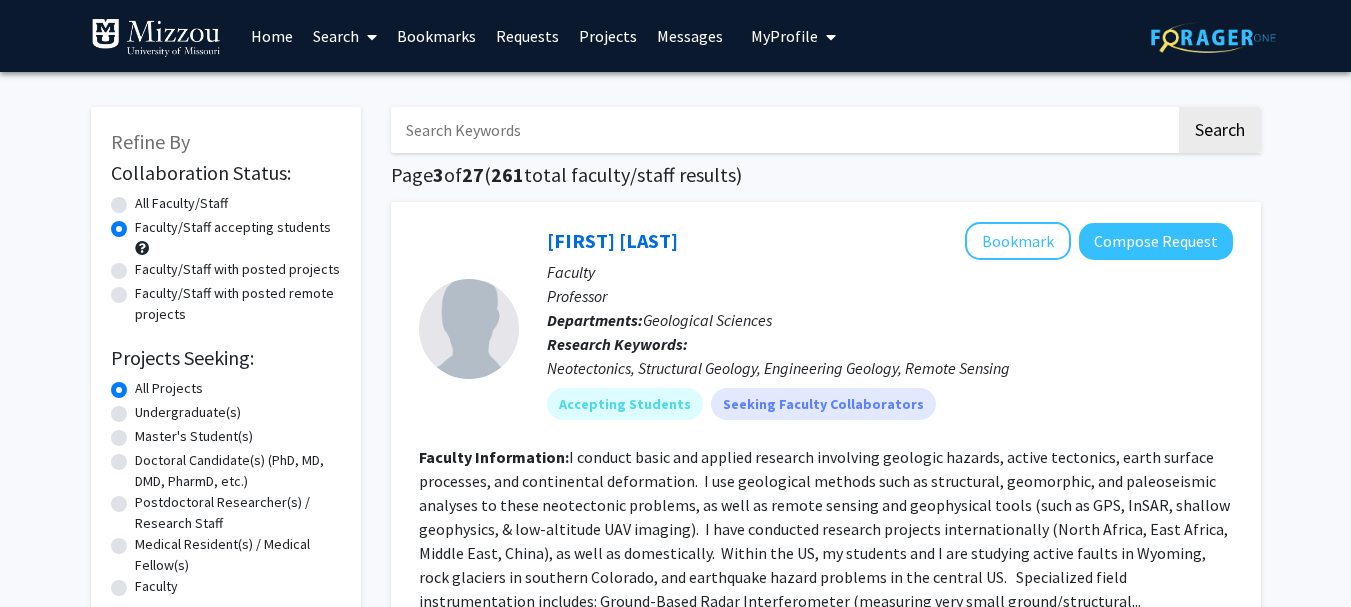 click on "Bookmarks" at bounding box center (436, 36) 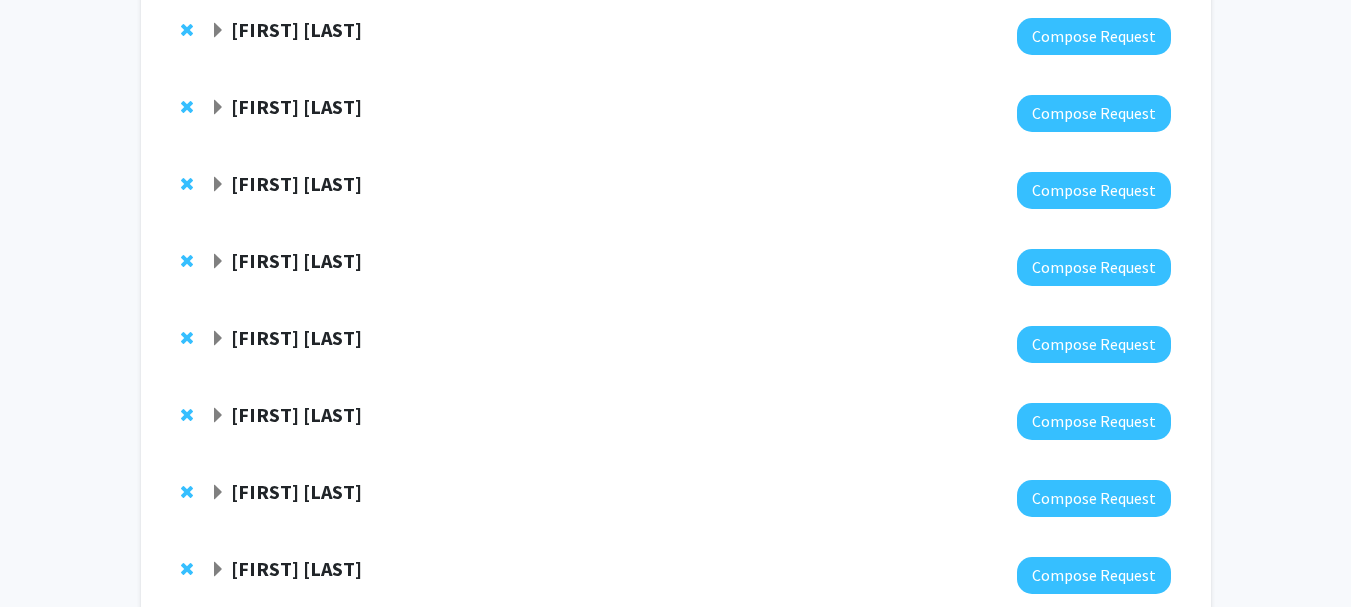 scroll, scrollTop: 817, scrollLeft: 0, axis: vertical 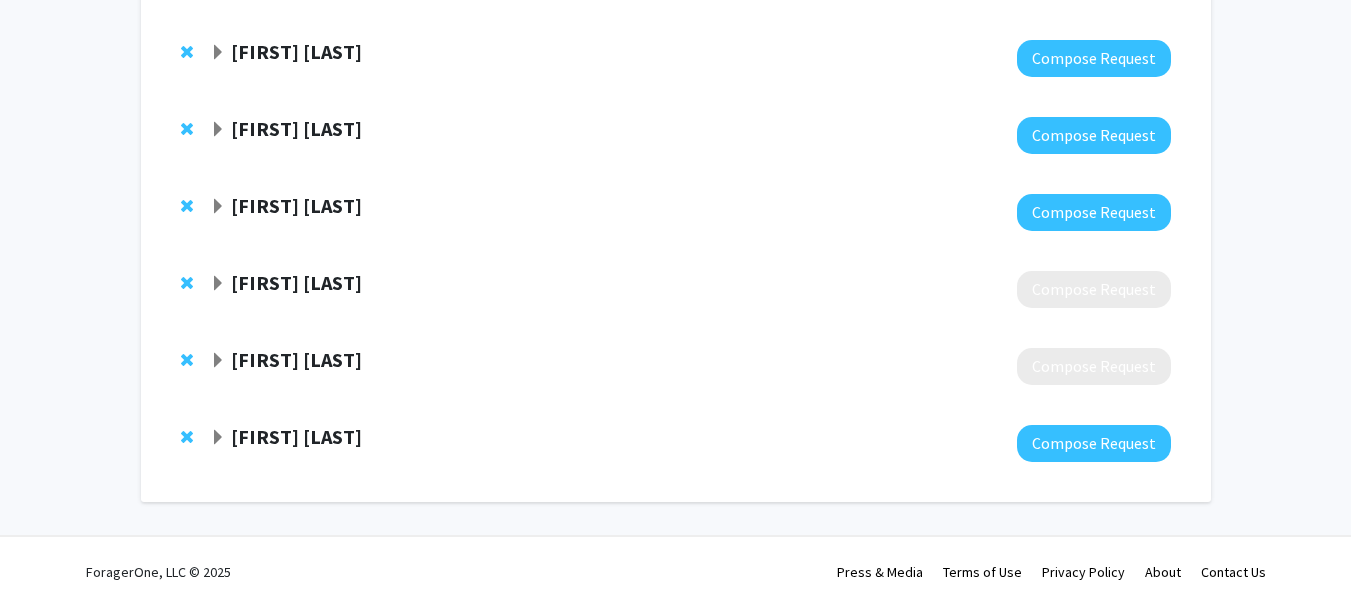 click 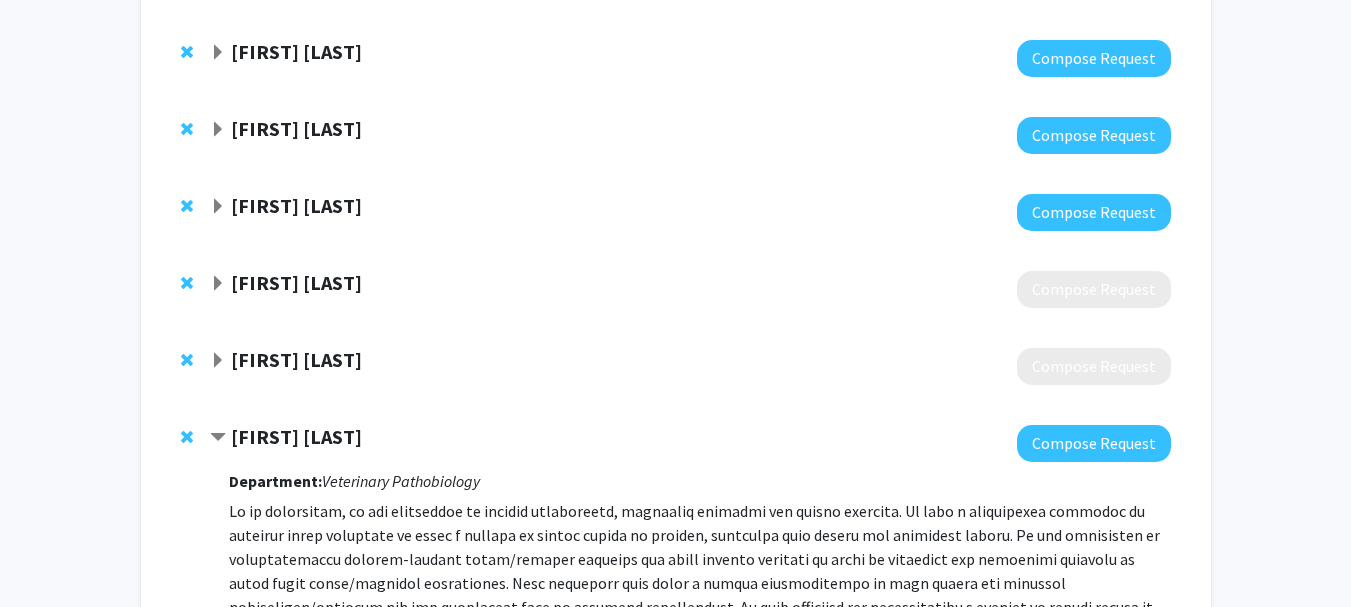 click 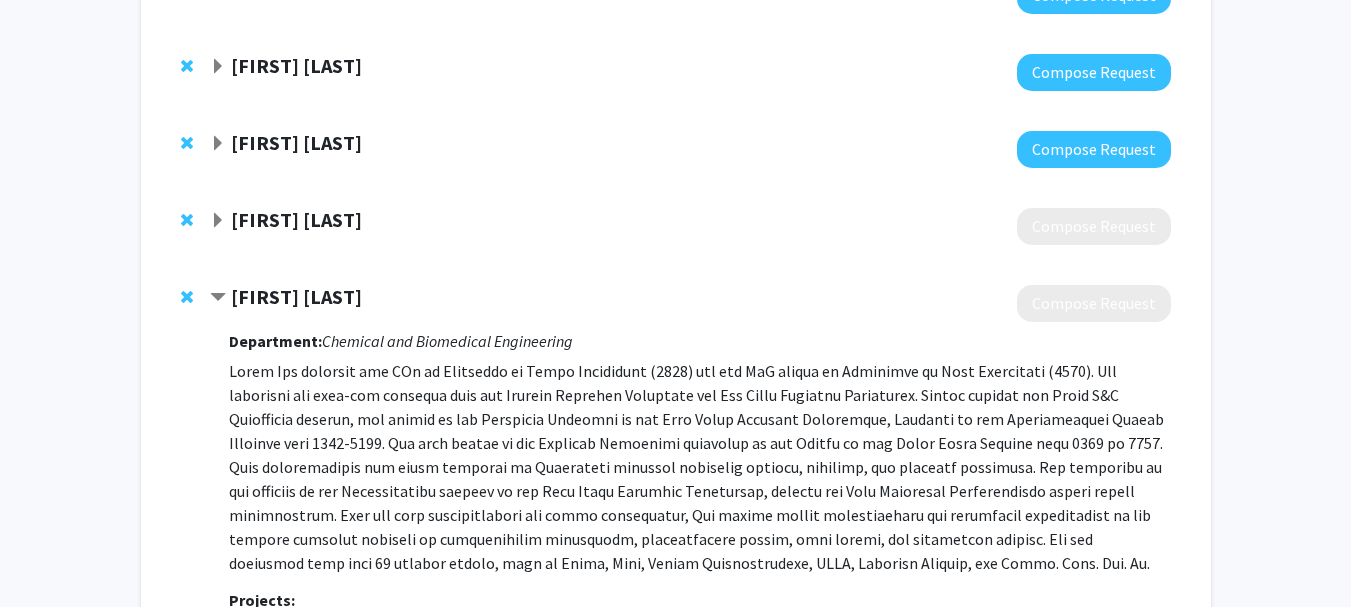 scroll, scrollTop: 884, scrollLeft: 0, axis: vertical 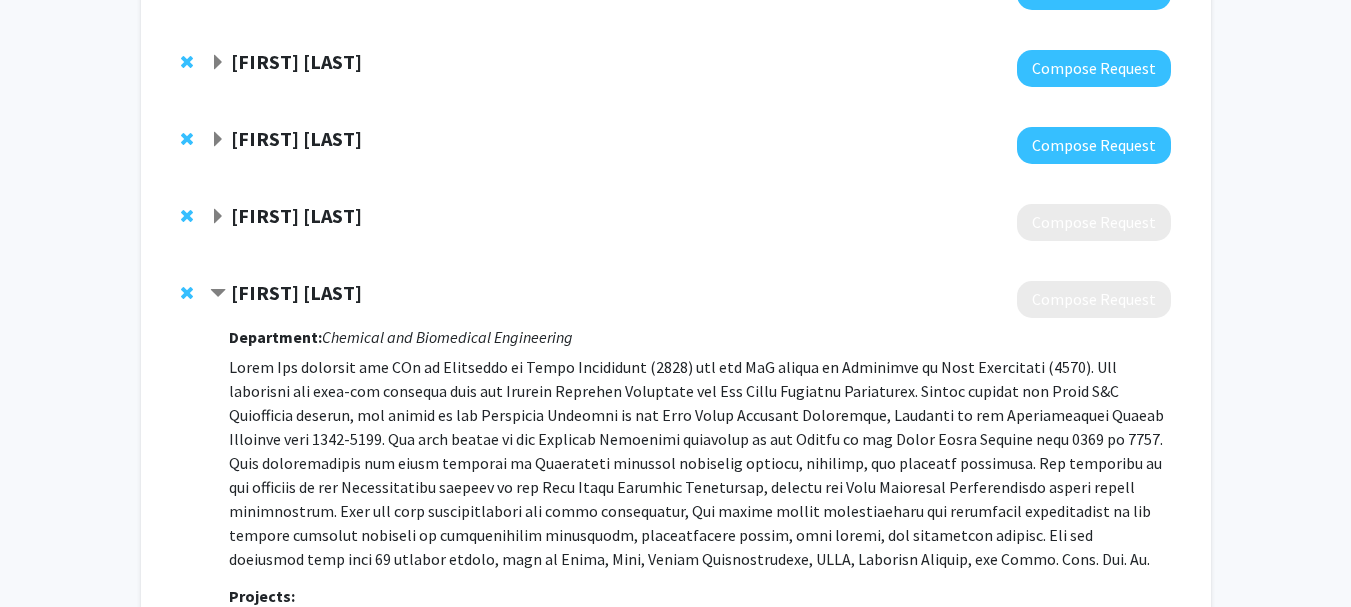 click 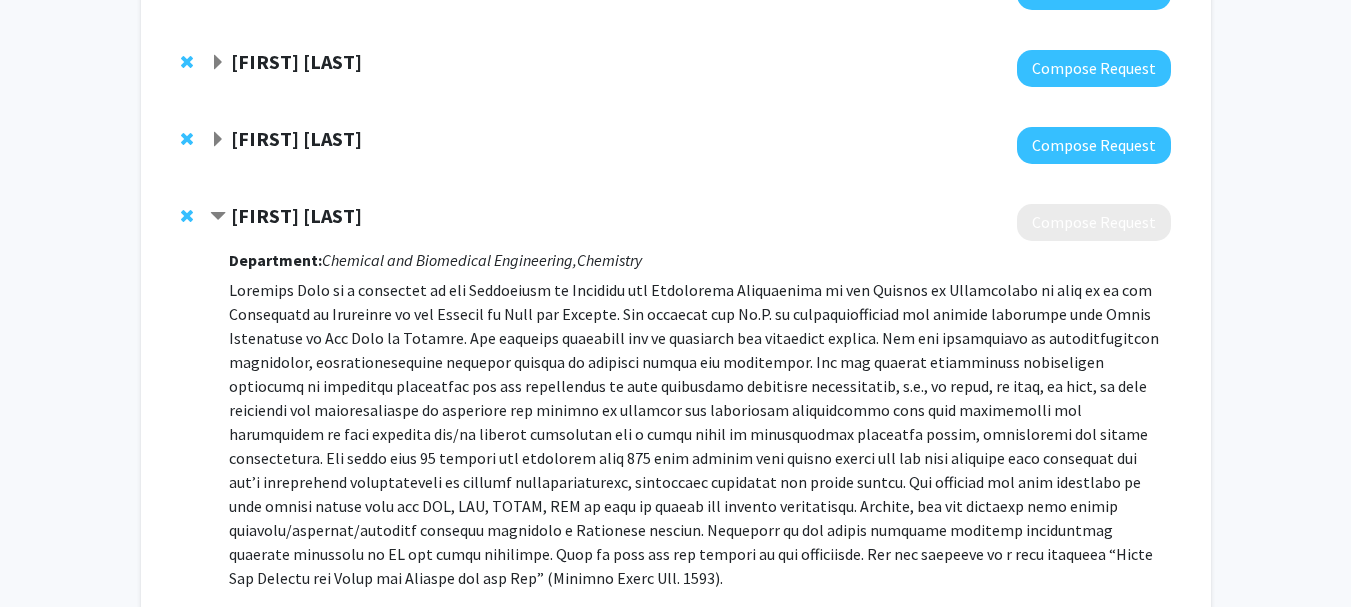 click 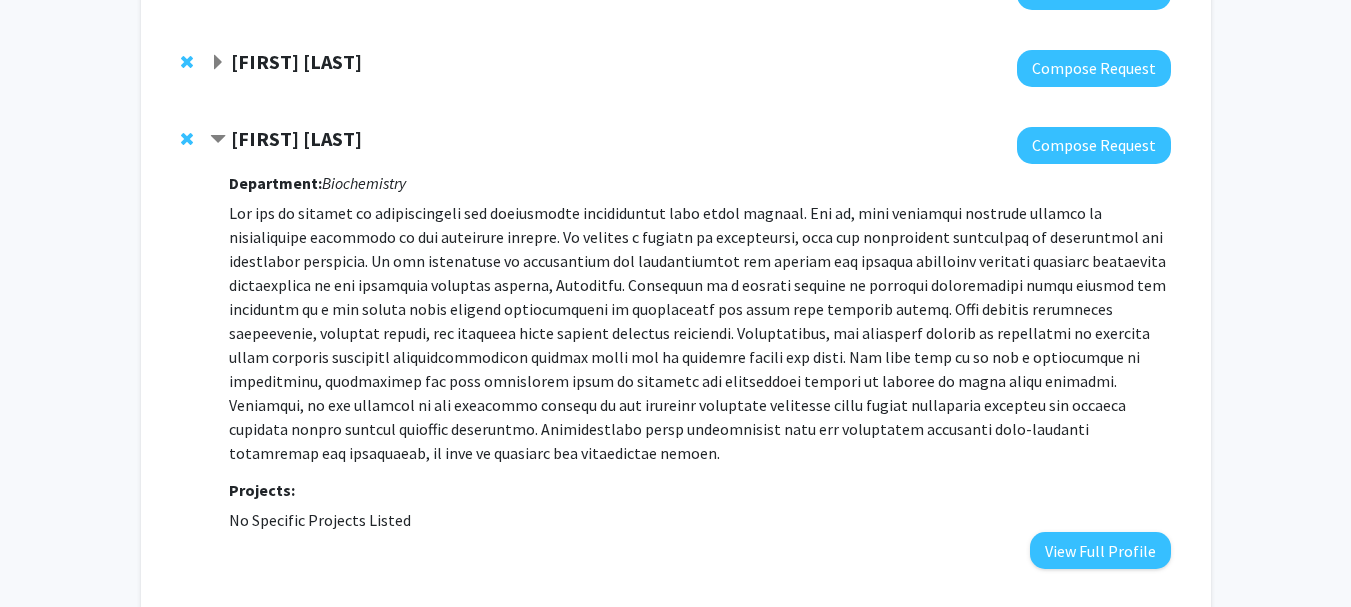 click 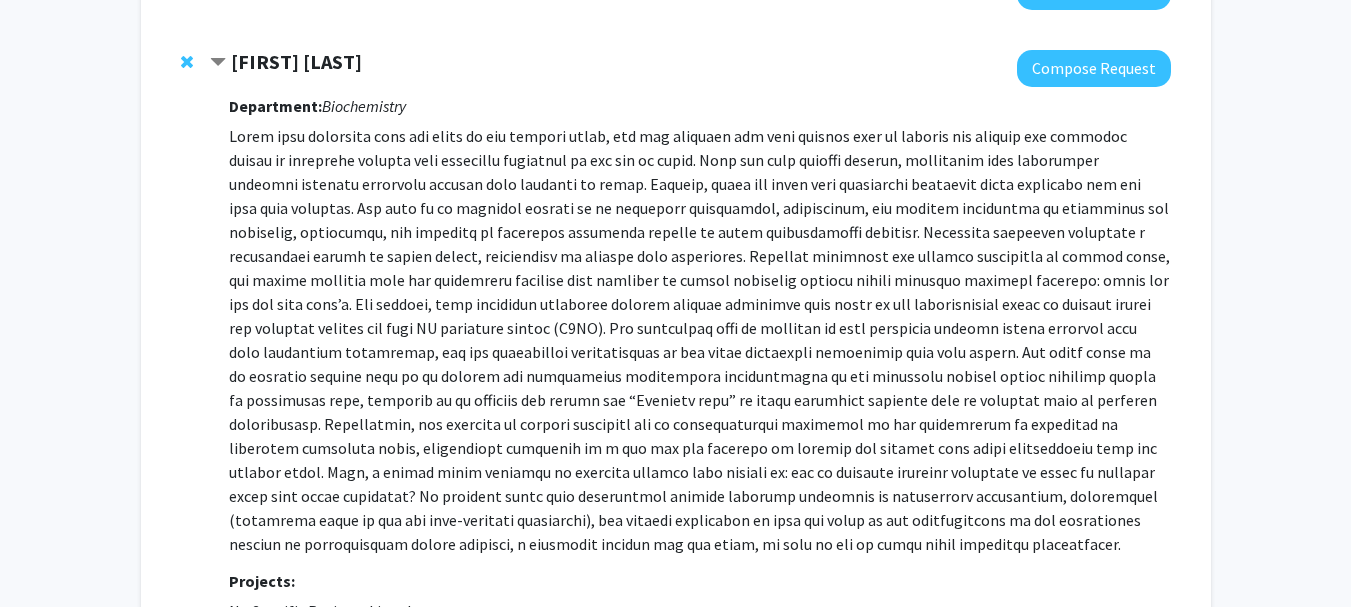 click 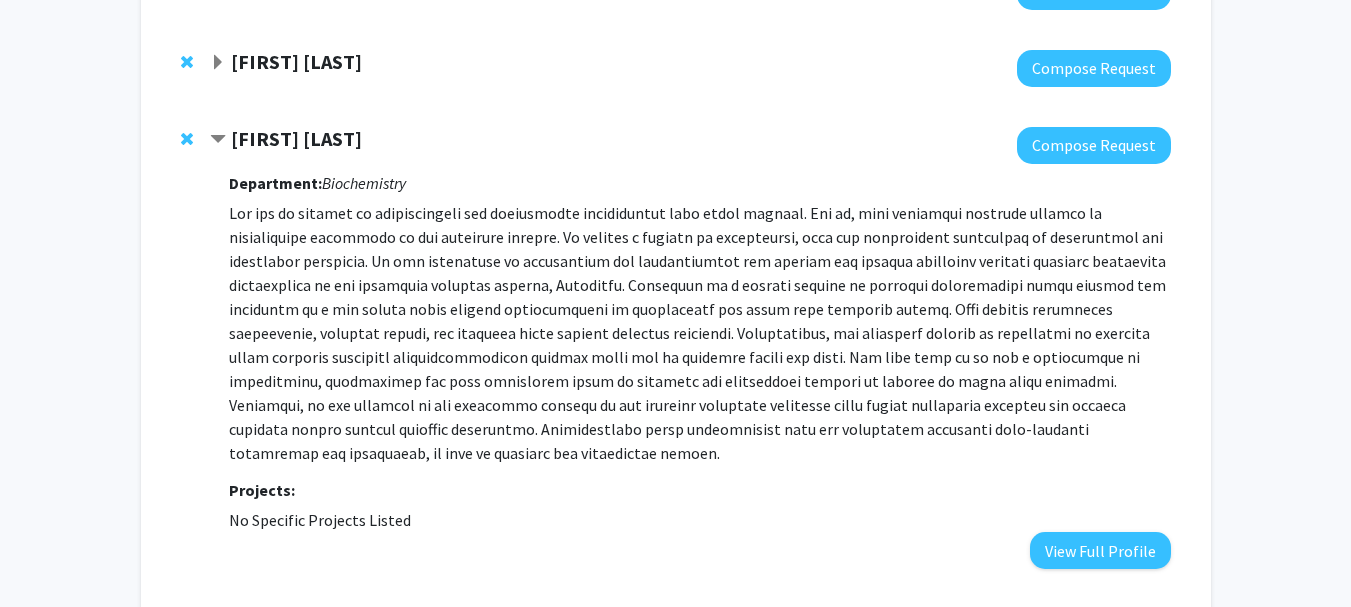 click 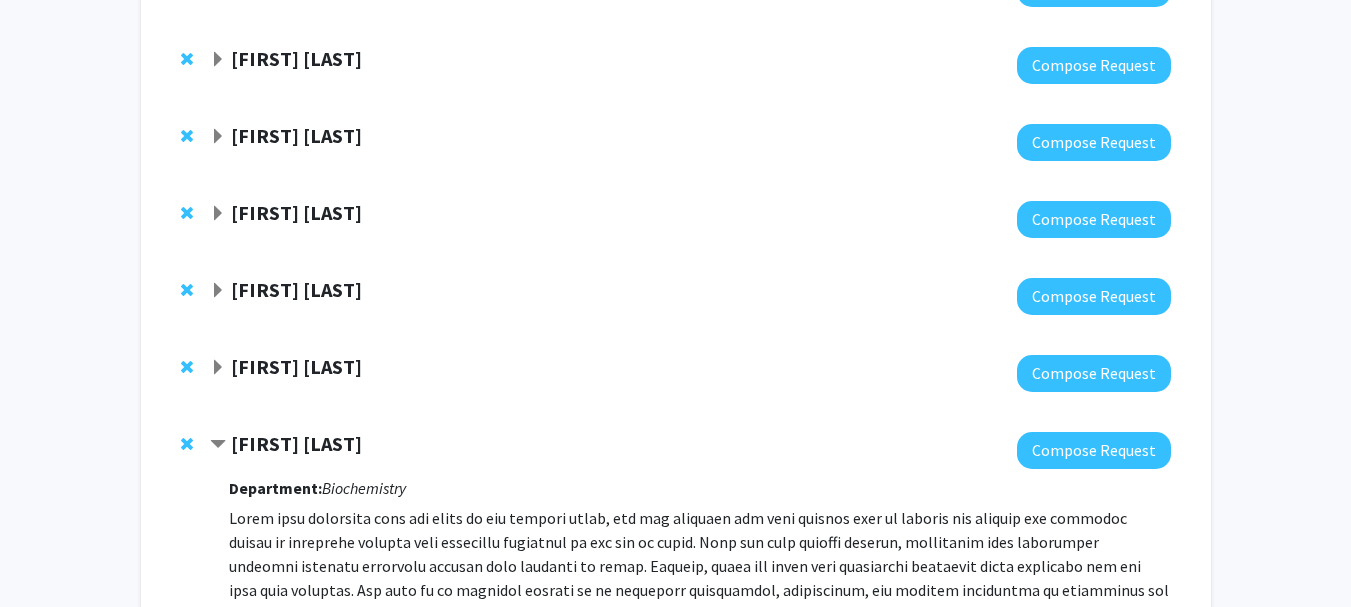 scroll, scrollTop: 517, scrollLeft: 0, axis: vertical 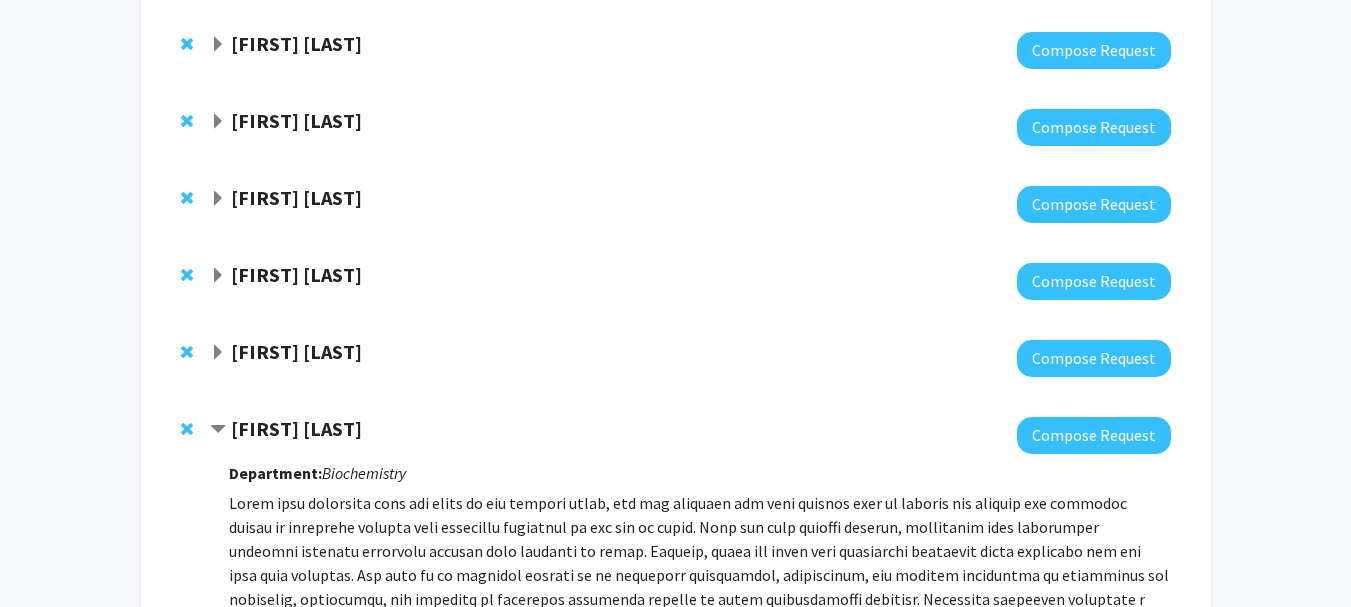 click 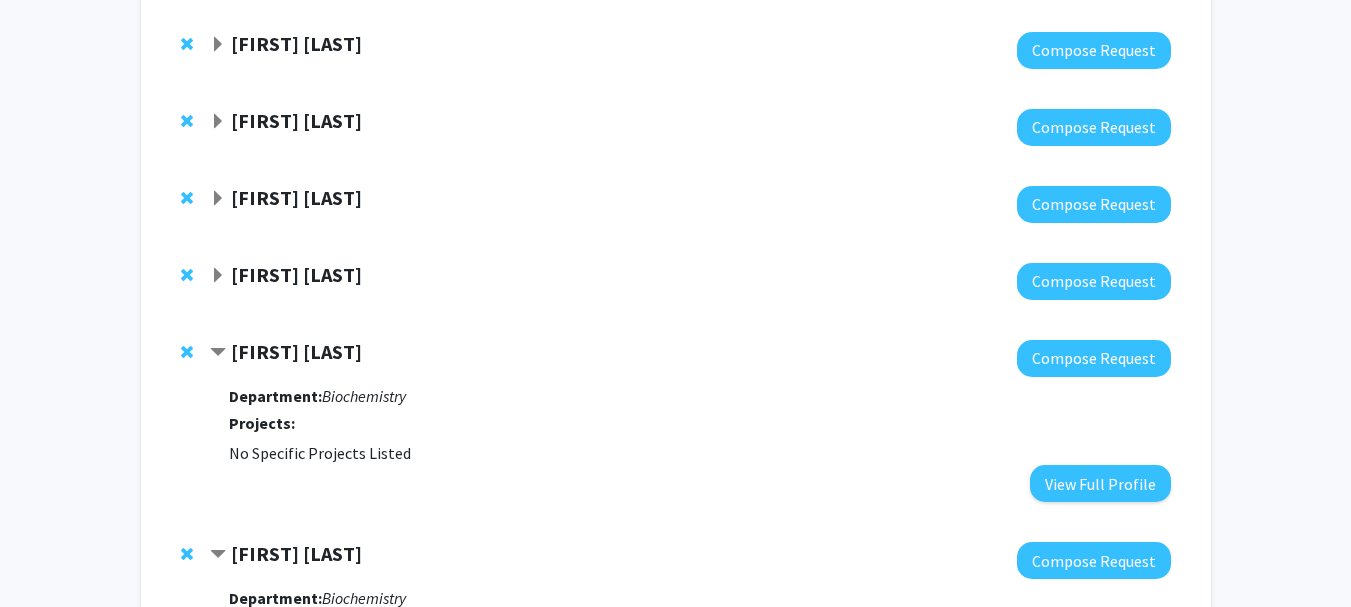click 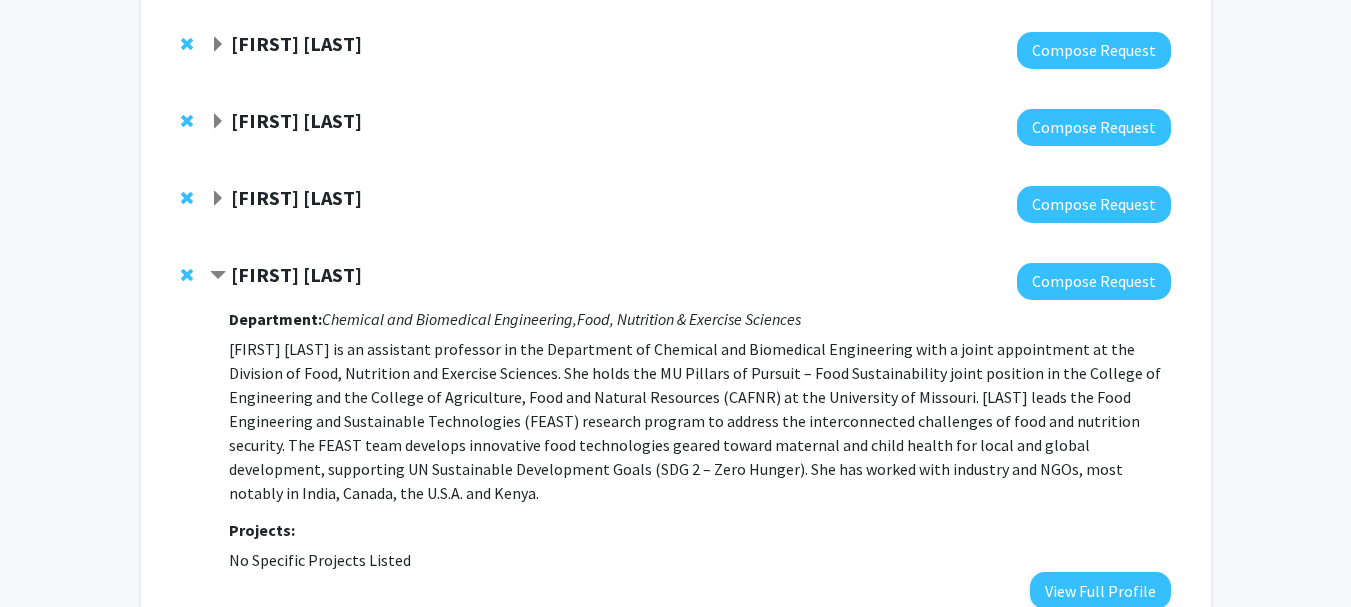 click 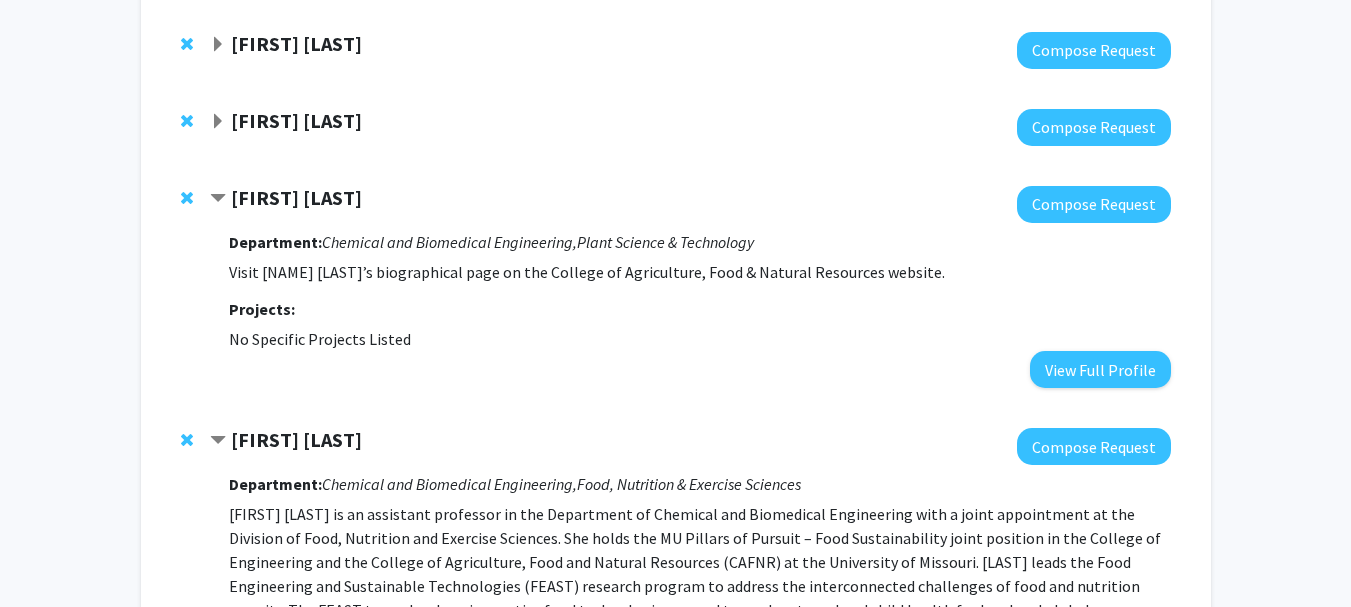 click 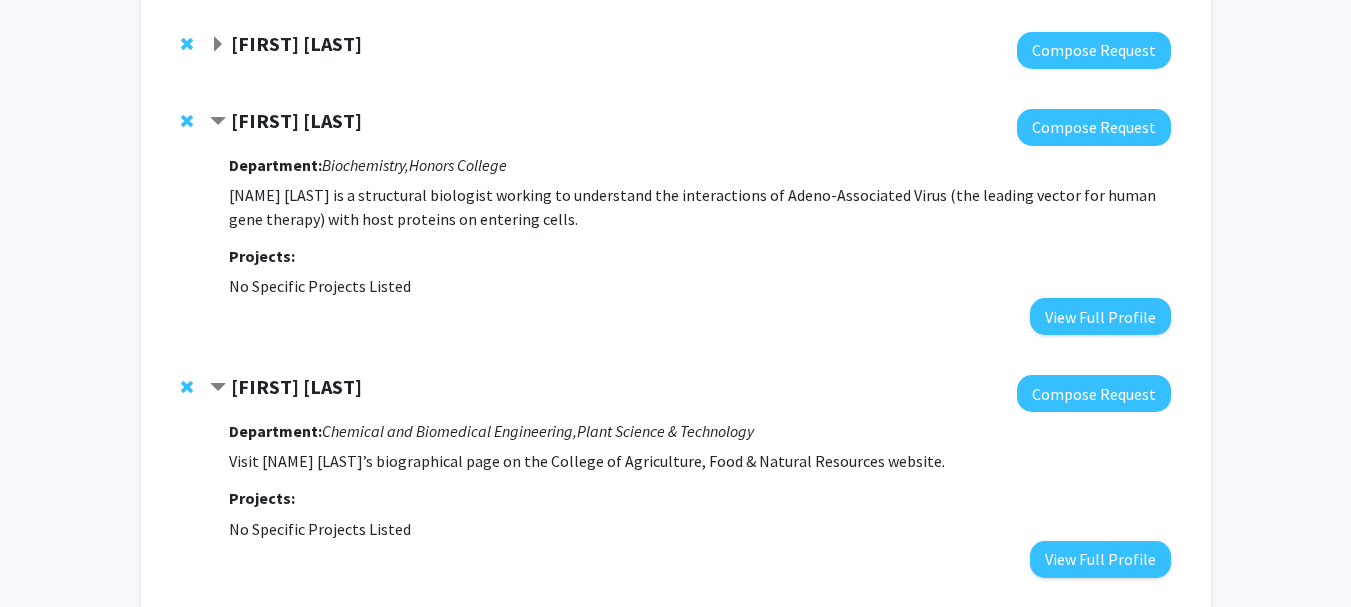 click 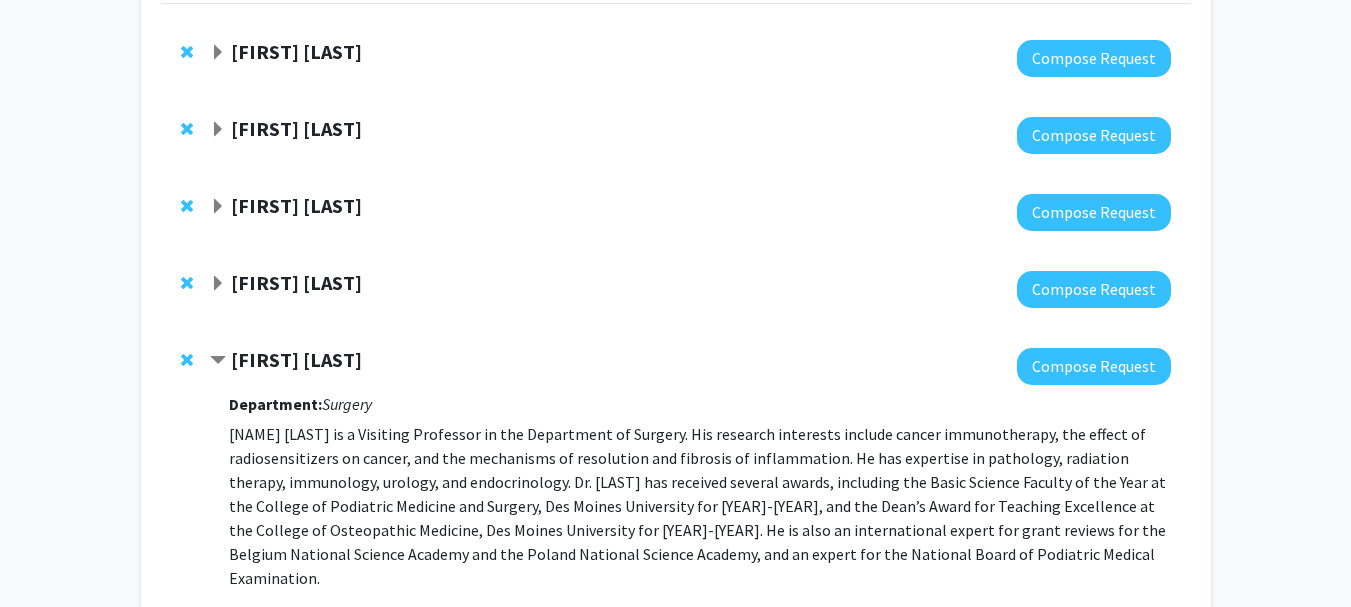 scroll, scrollTop: 150, scrollLeft: 0, axis: vertical 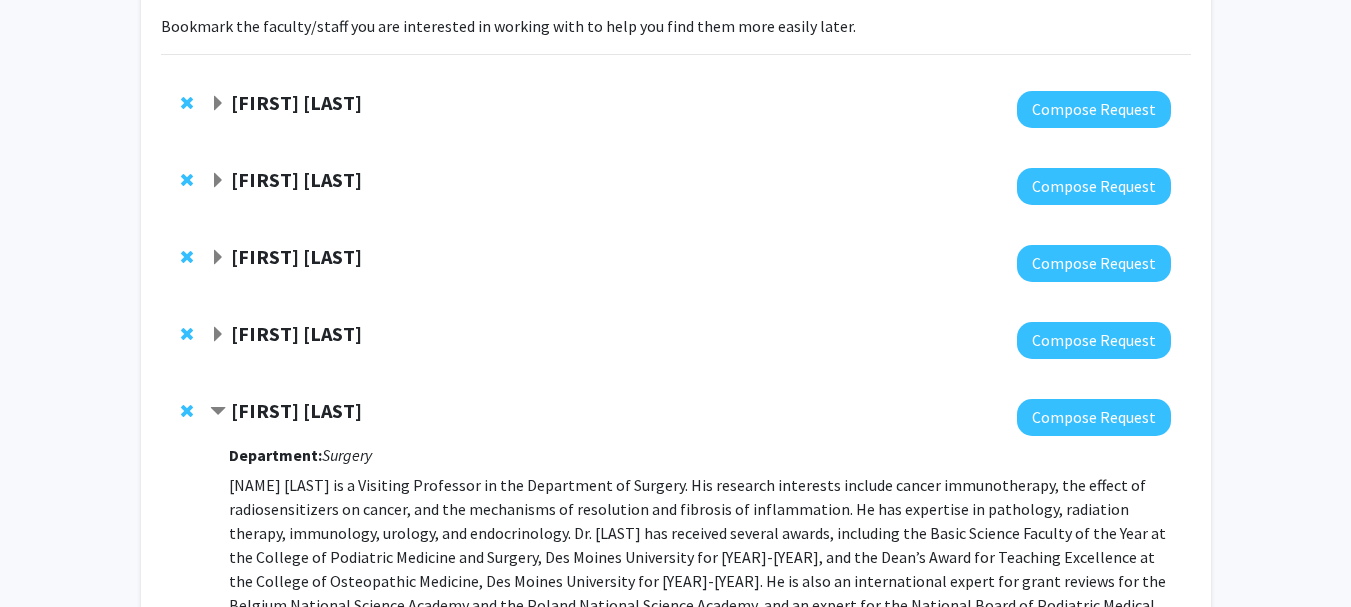click 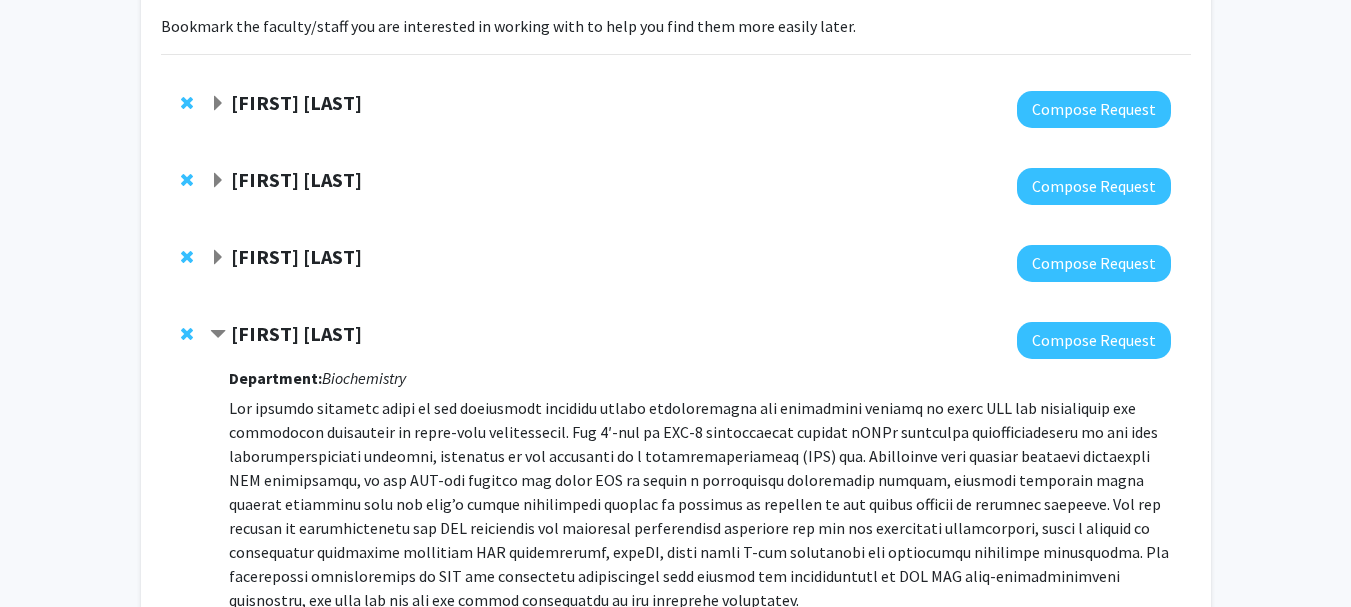 click 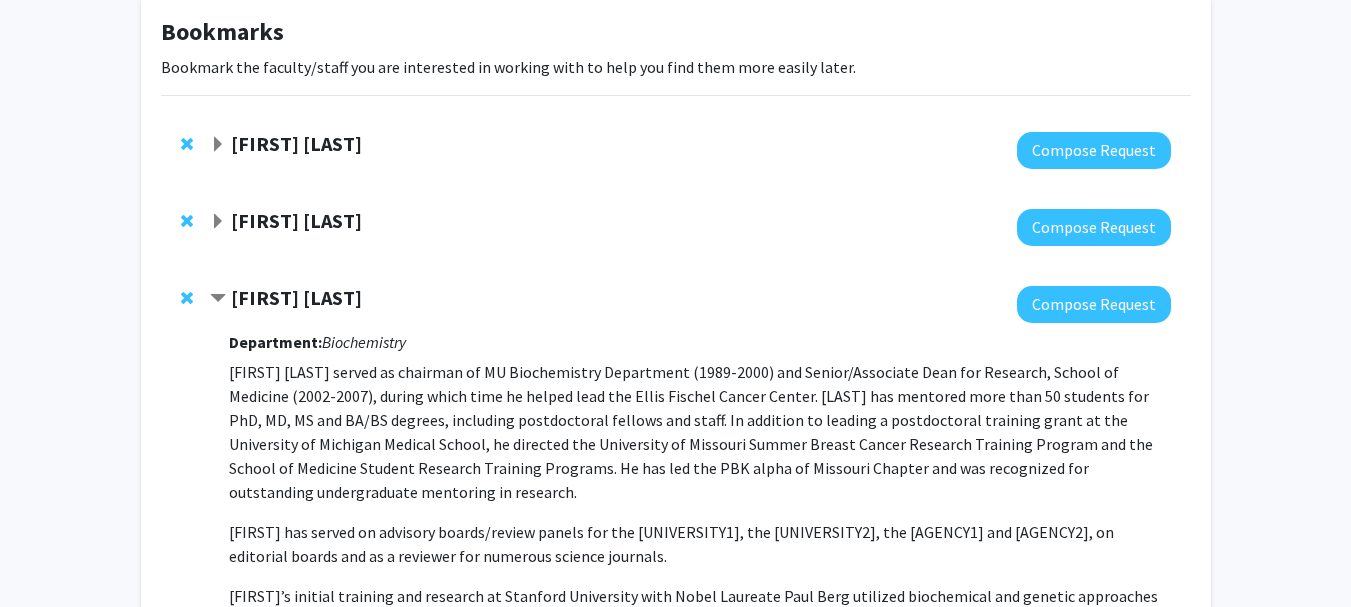 scroll, scrollTop: 84, scrollLeft: 0, axis: vertical 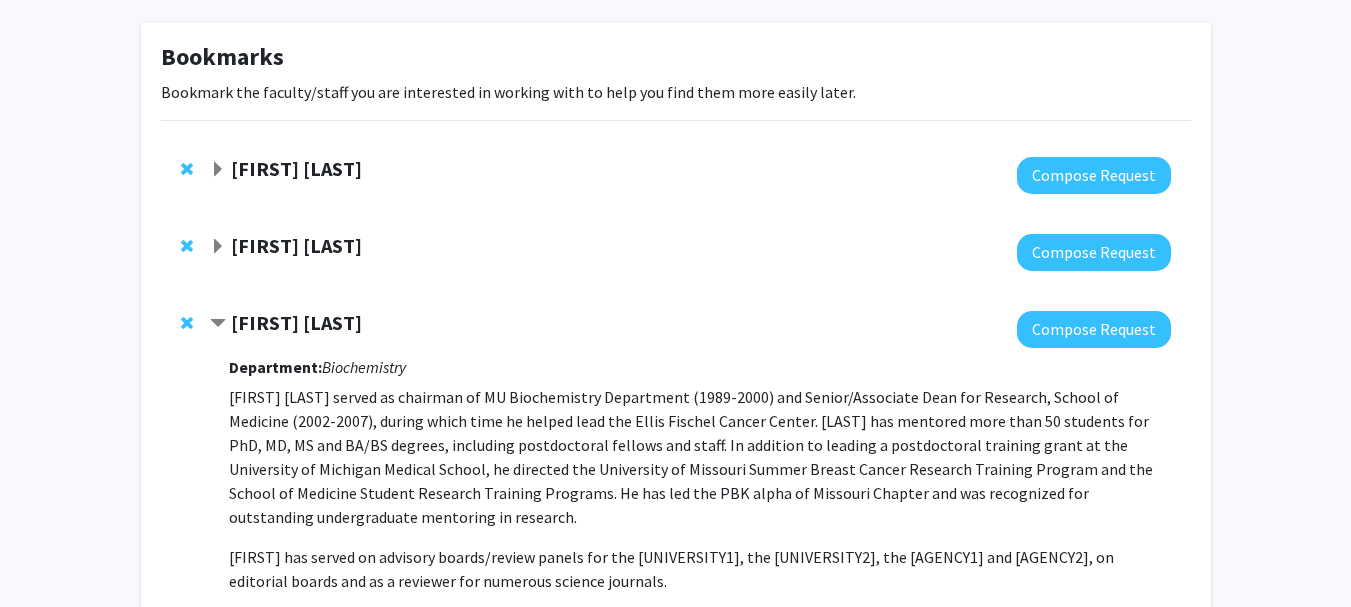 click 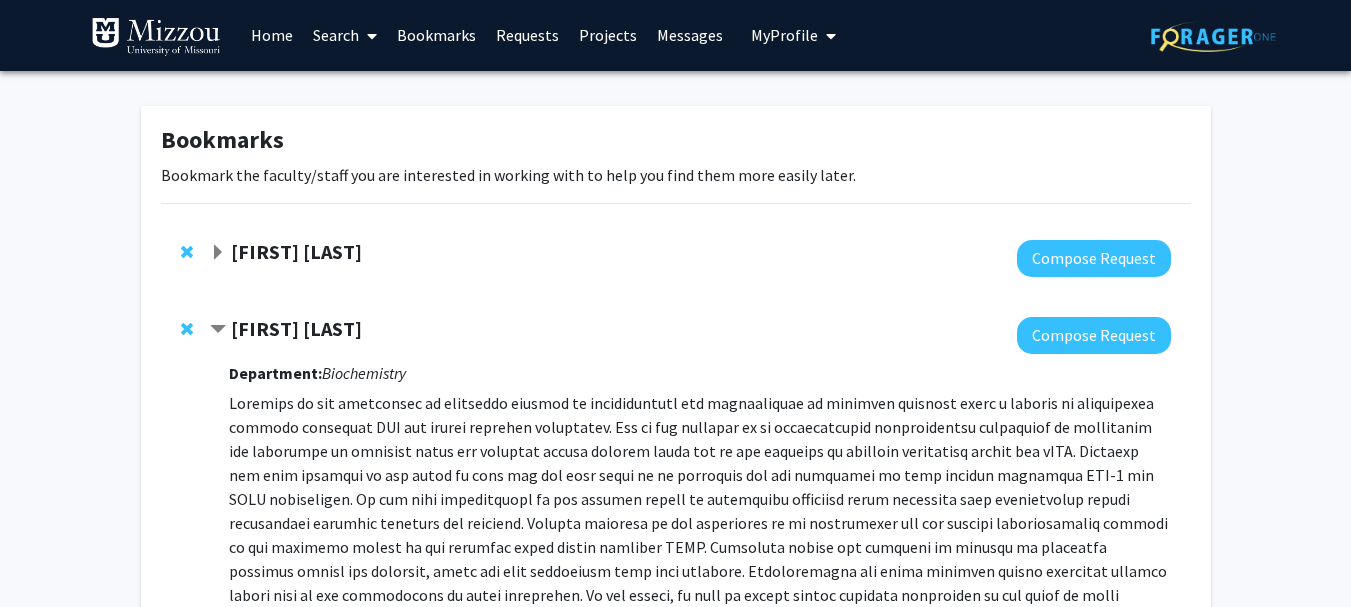 scroll, scrollTop: 0, scrollLeft: 0, axis: both 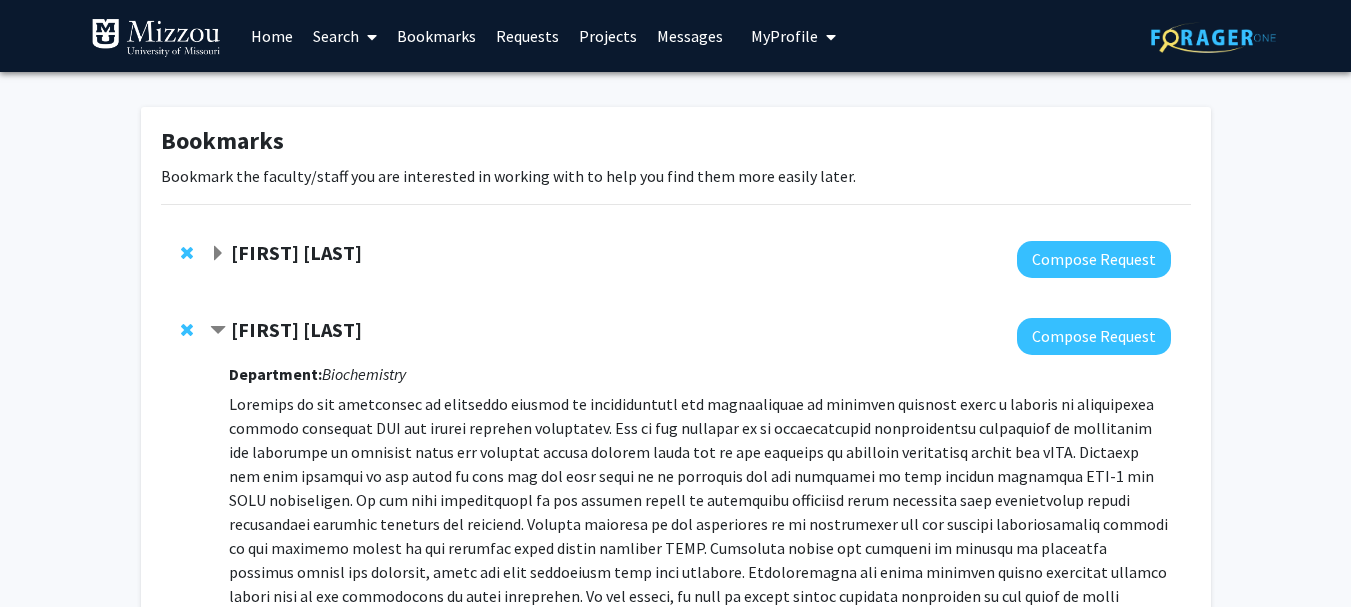 click 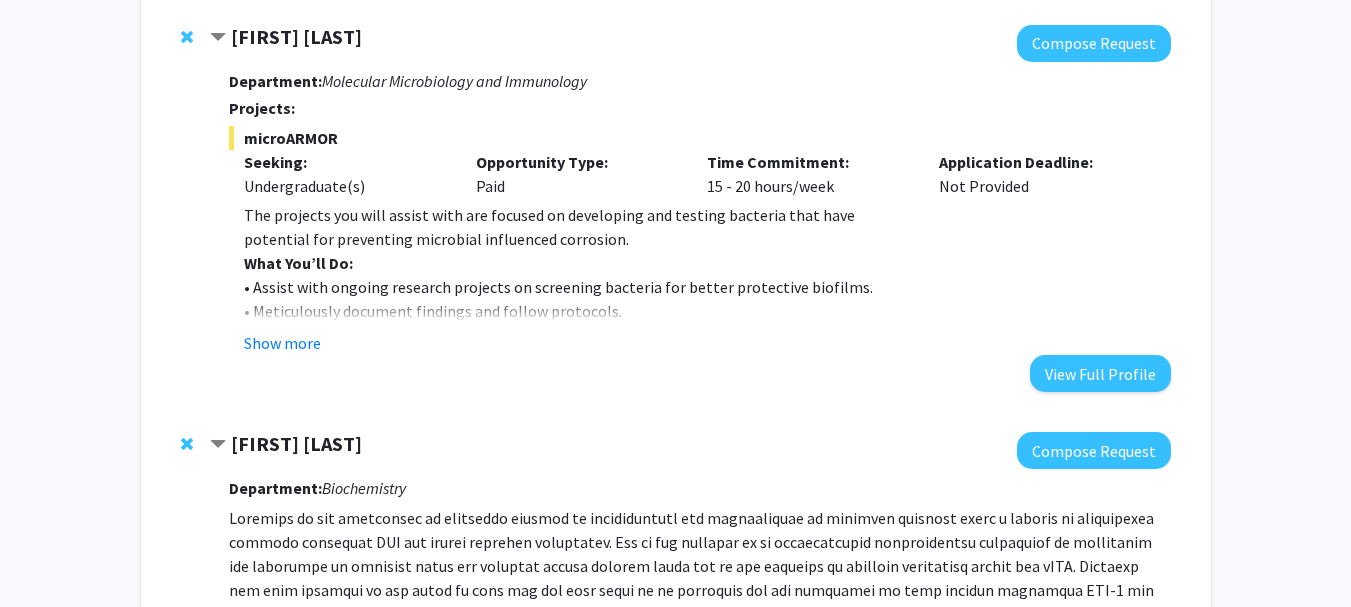 scroll, scrollTop: 217, scrollLeft: 0, axis: vertical 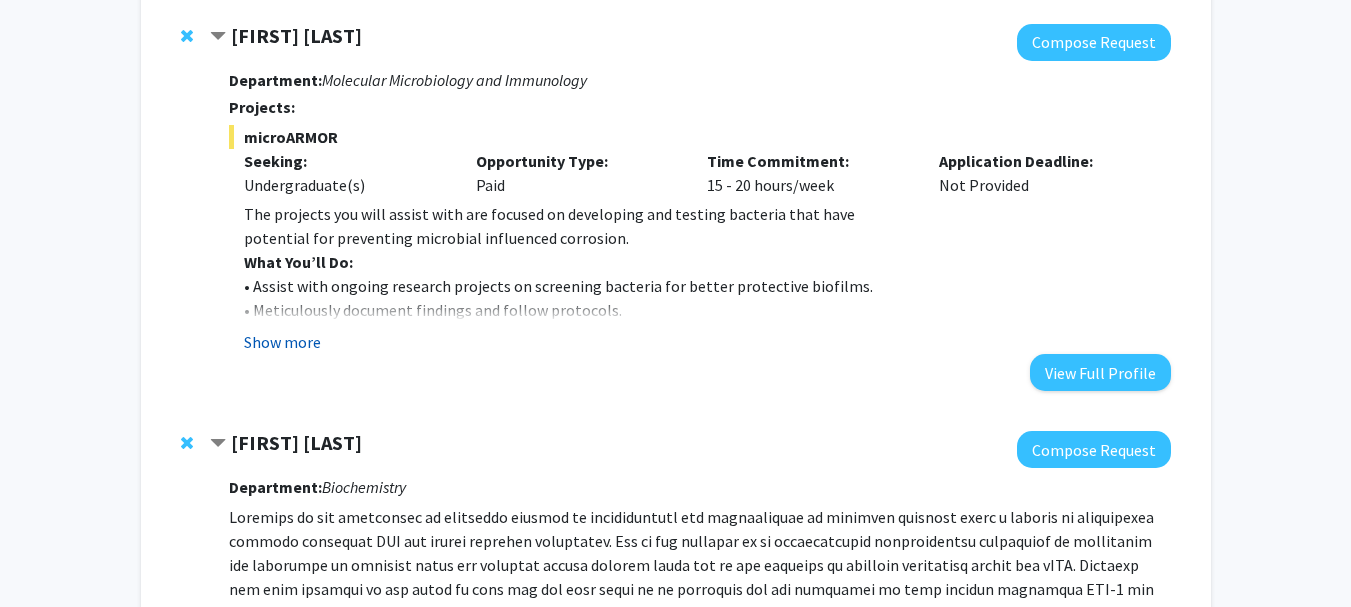 click on "Show more" at bounding box center [282, 342] 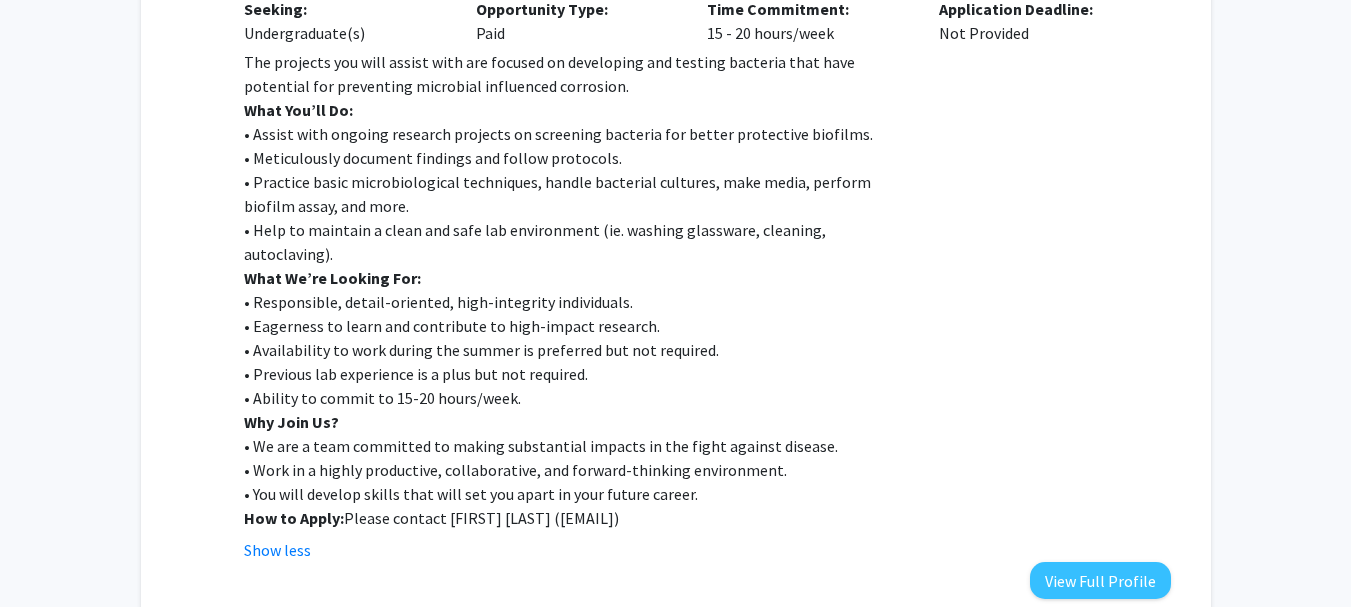 scroll, scrollTop: 367, scrollLeft: 0, axis: vertical 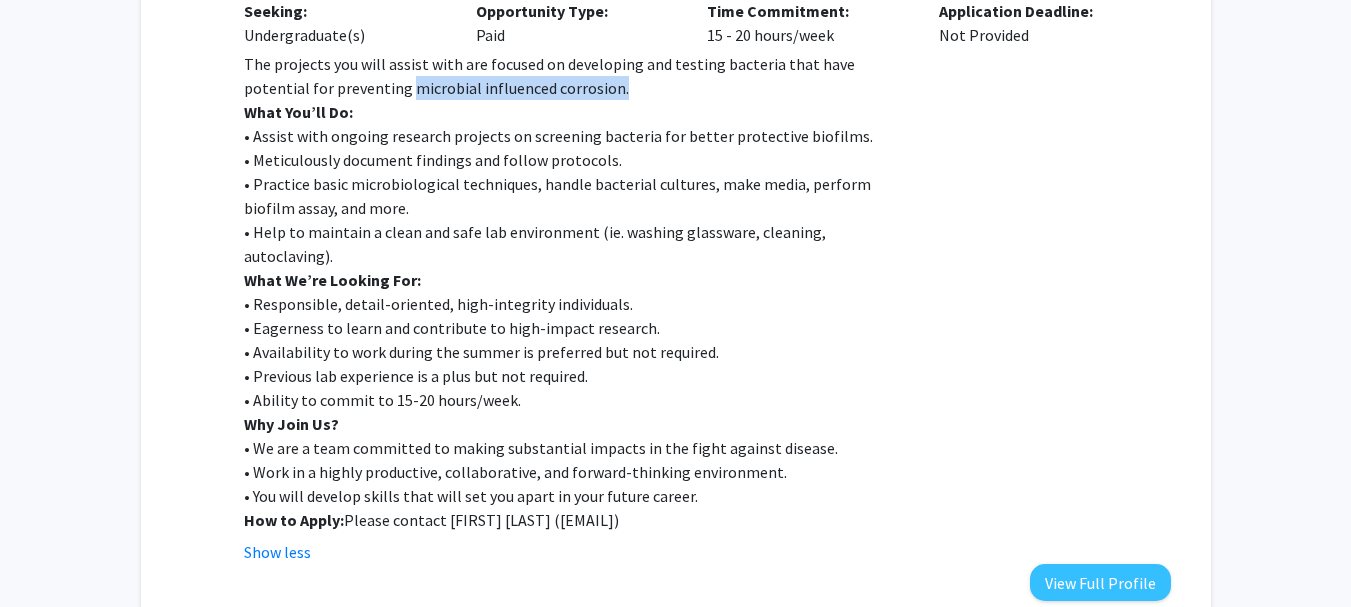 drag, startPoint x: 408, startPoint y: 88, endPoint x: 613, endPoint y: 89, distance: 205.00244 